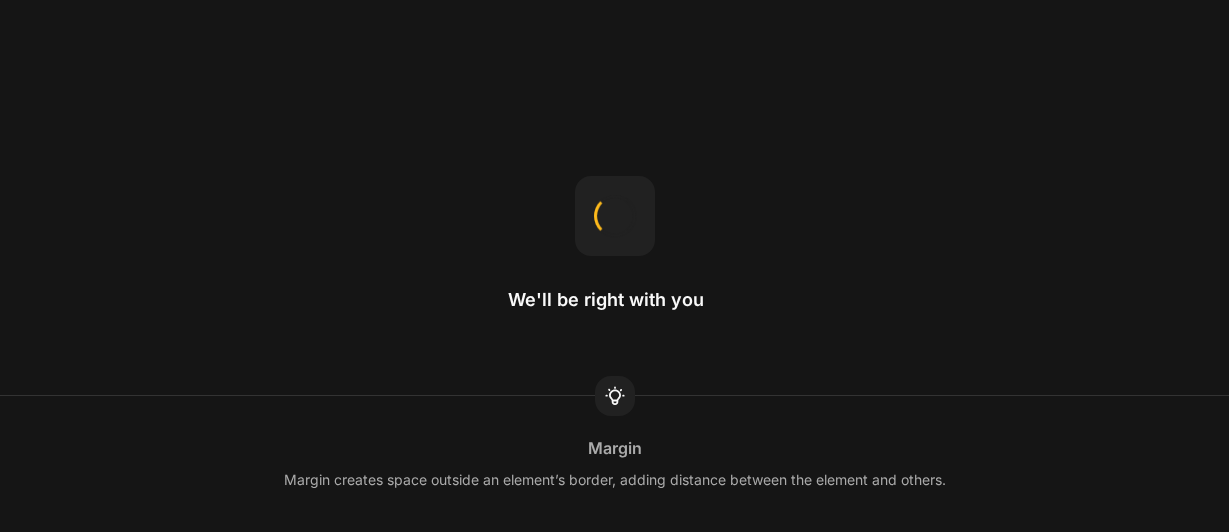 scroll, scrollTop: 0, scrollLeft: 0, axis: both 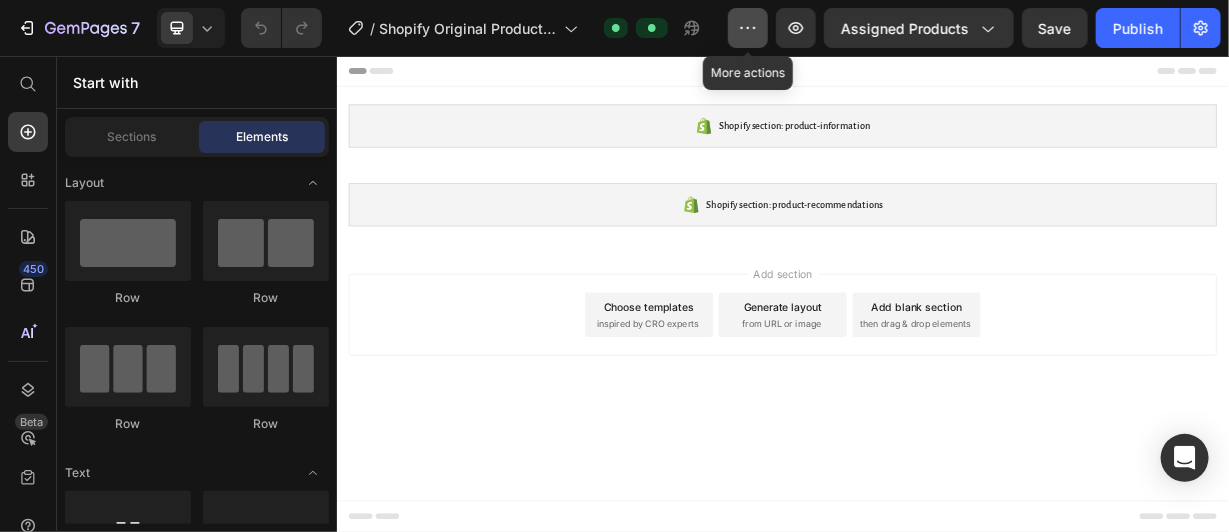 click 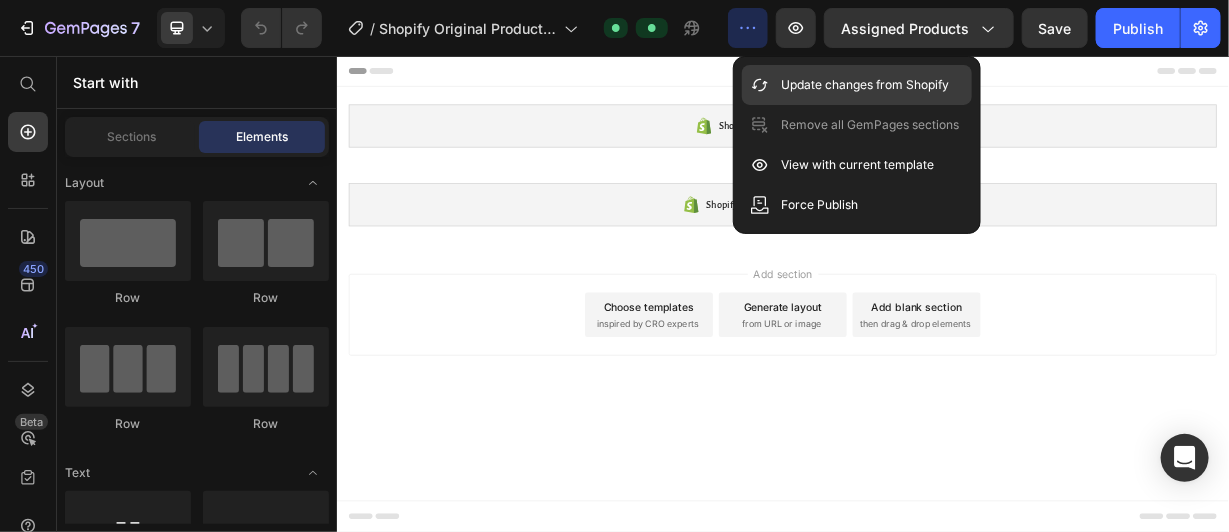click on "Update changes from Shopify" at bounding box center (866, 85) 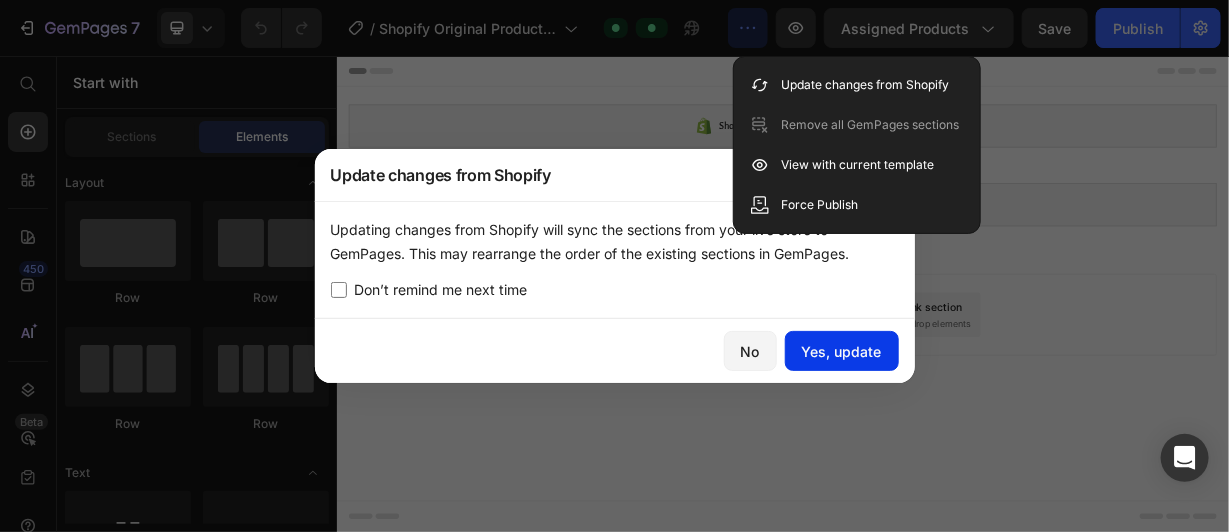 scroll, scrollTop: 0, scrollLeft: 0, axis: both 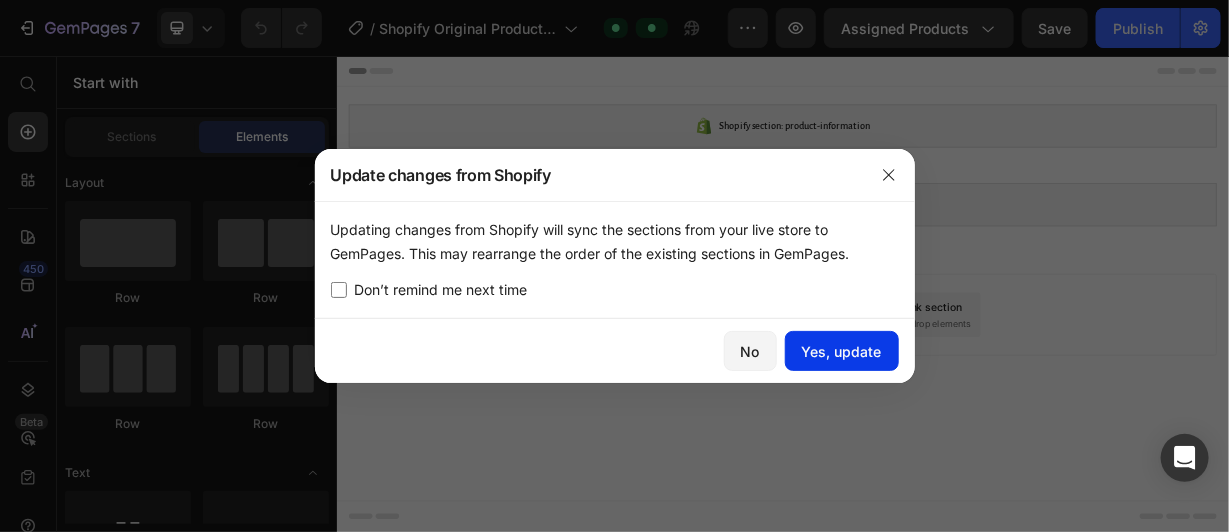 click on "Yes, update" at bounding box center (842, 351) 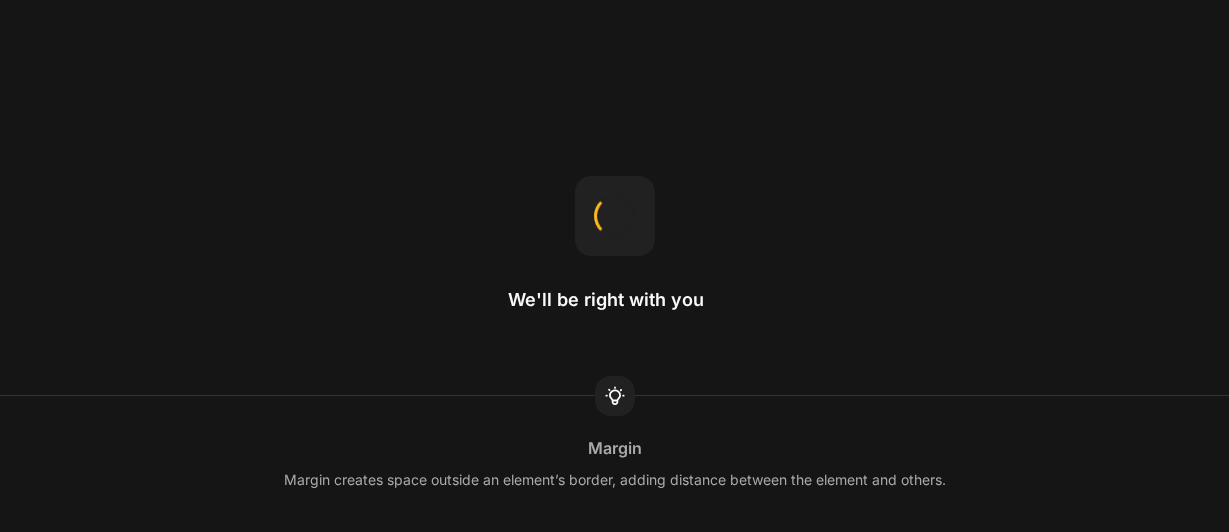 scroll, scrollTop: 0, scrollLeft: 0, axis: both 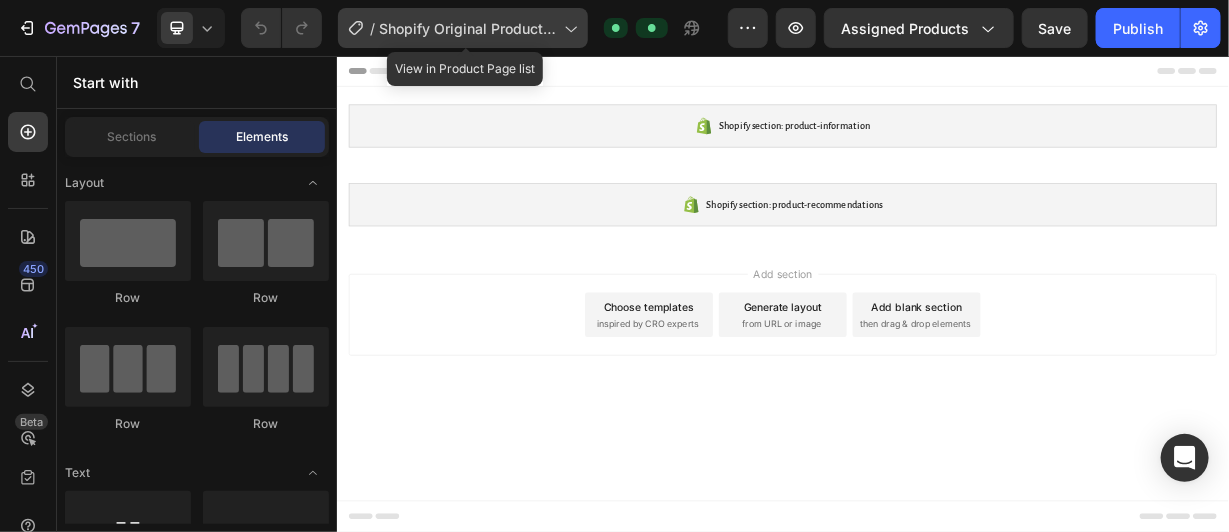 click on "/  Shopify Original Product Template" 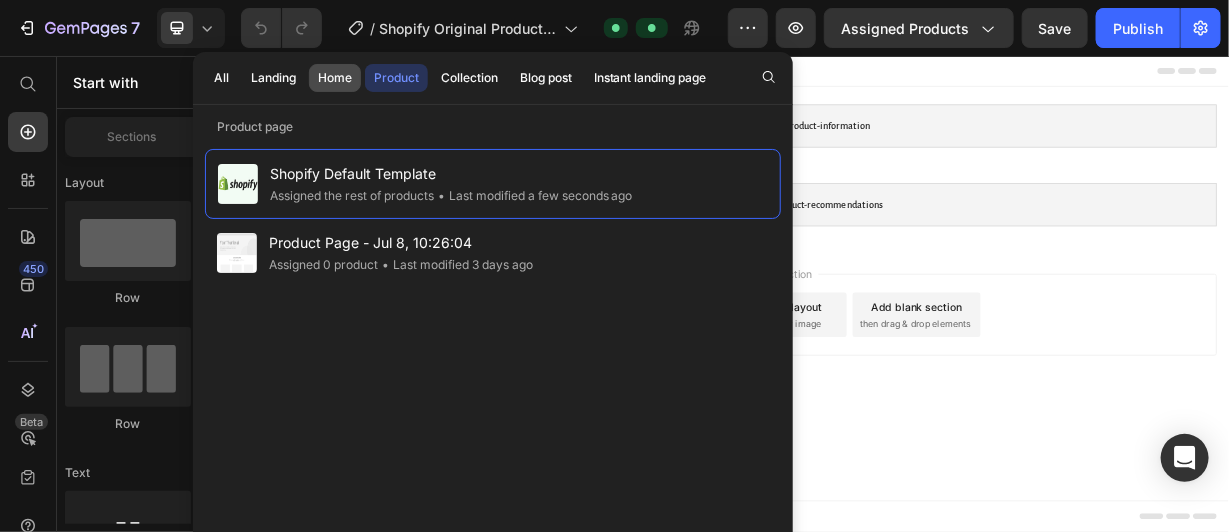 click on "Home" 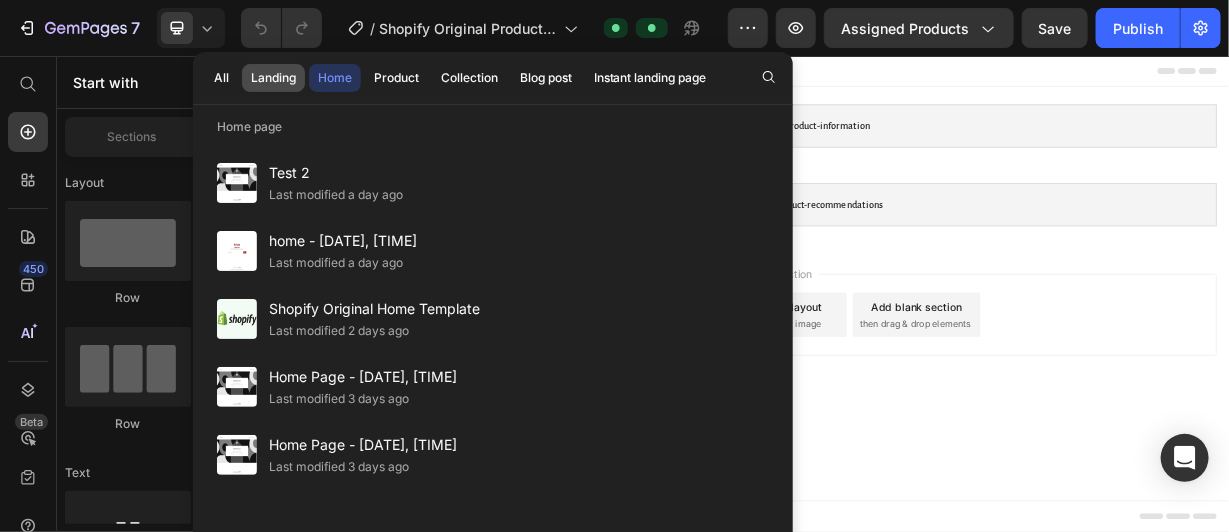 click on "Landing" at bounding box center [273, 78] 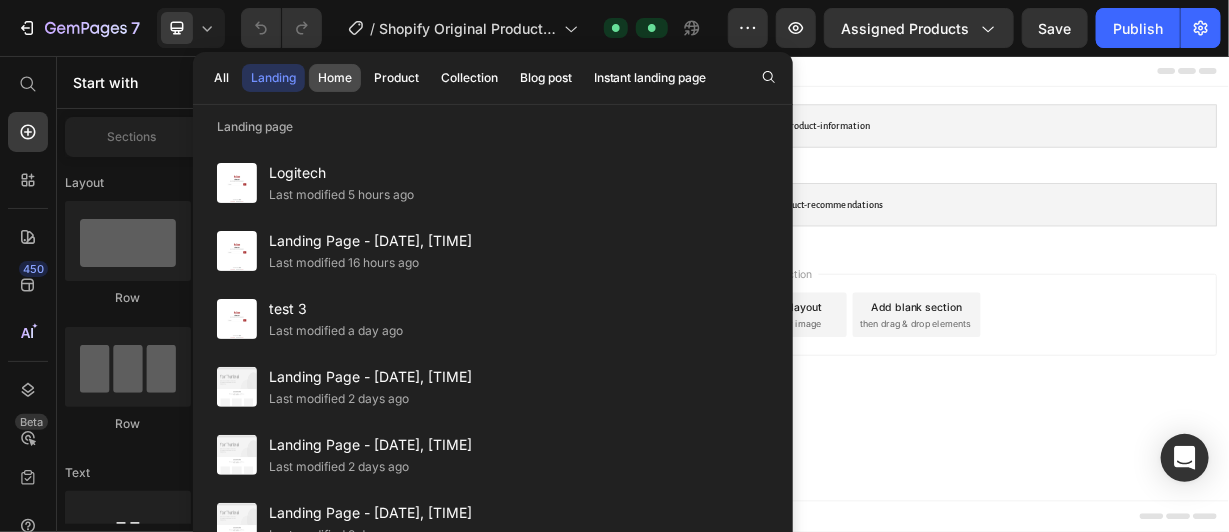 click on "Home" at bounding box center (335, 78) 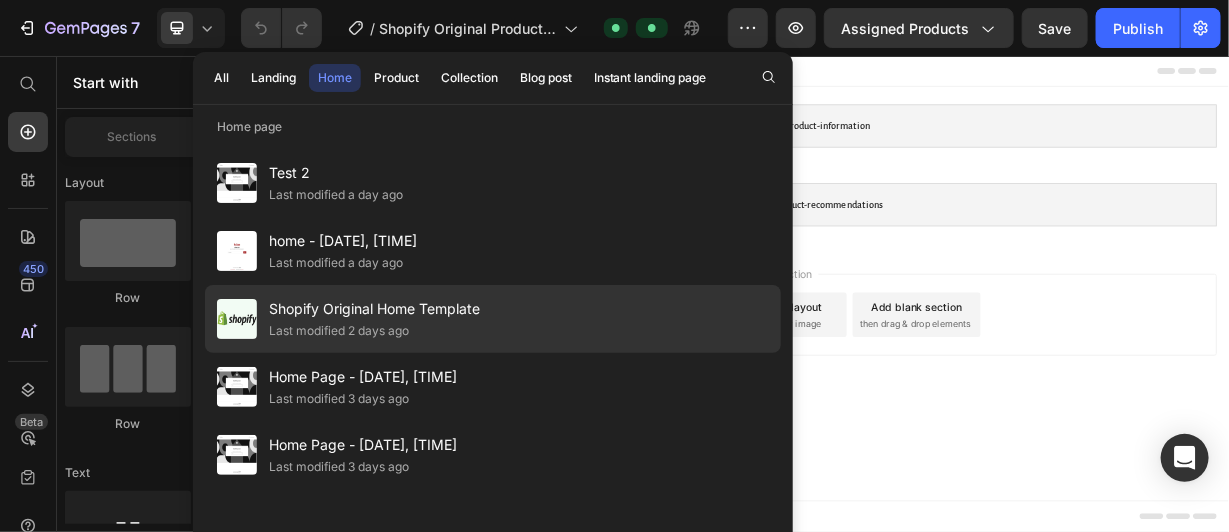 click on "Shopify Original Home Template" at bounding box center (374, 309) 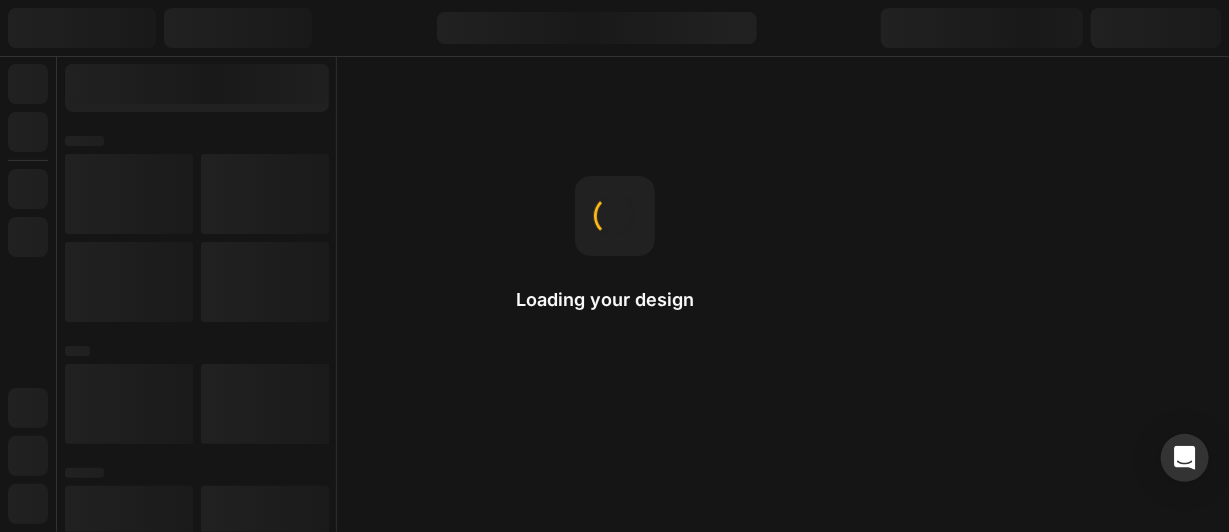 scroll, scrollTop: 0, scrollLeft: 0, axis: both 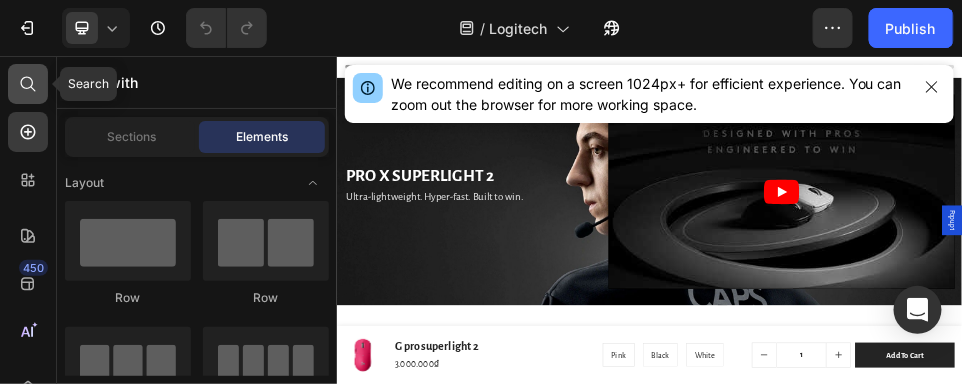 click 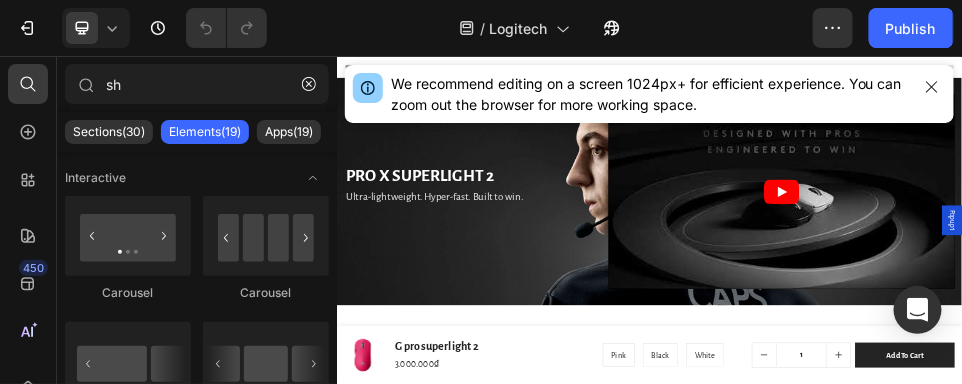 type on "s" 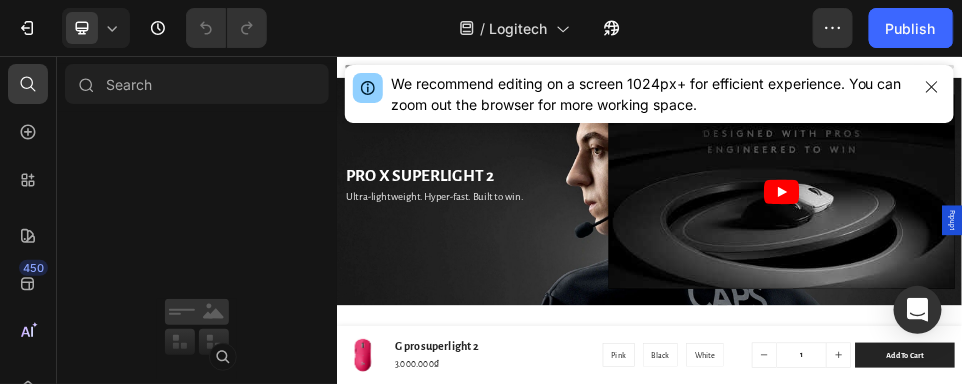 type on "a" 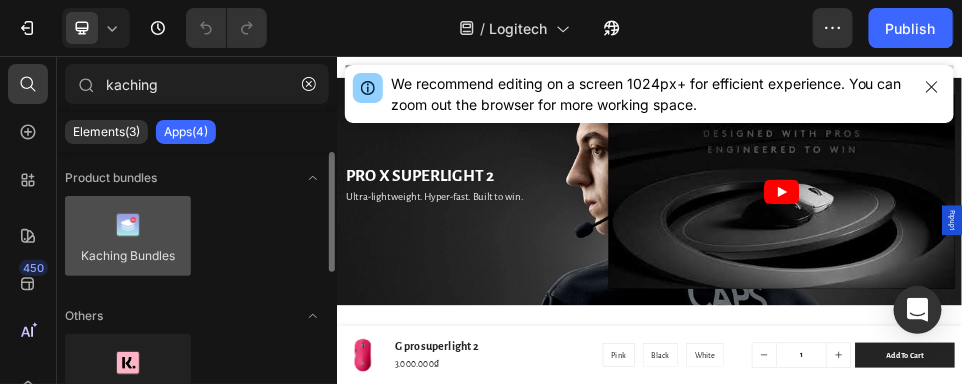 type on "kaching" 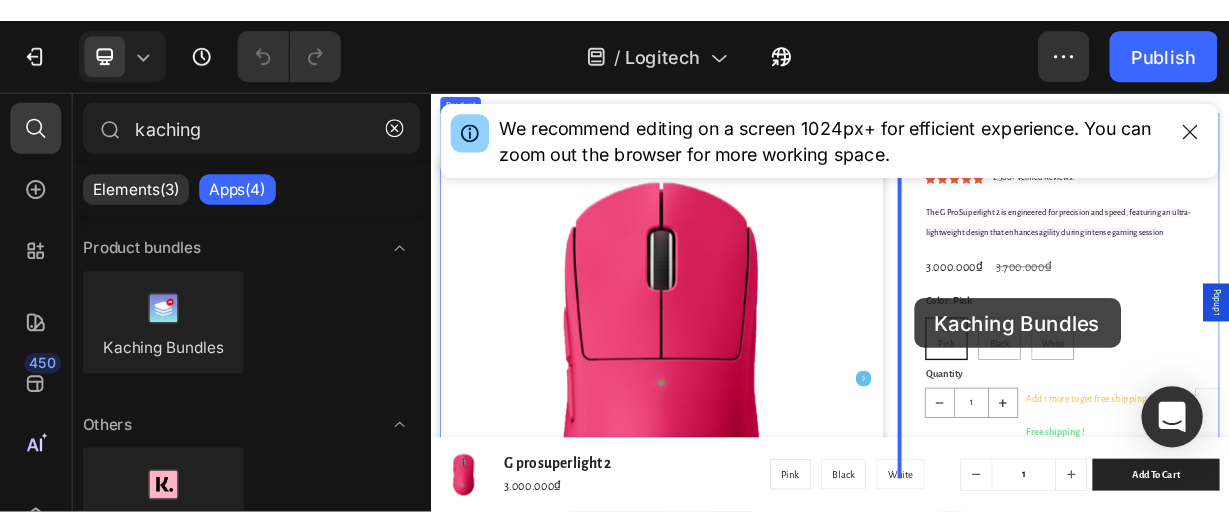 scroll, scrollTop: 860, scrollLeft: 0, axis: vertical 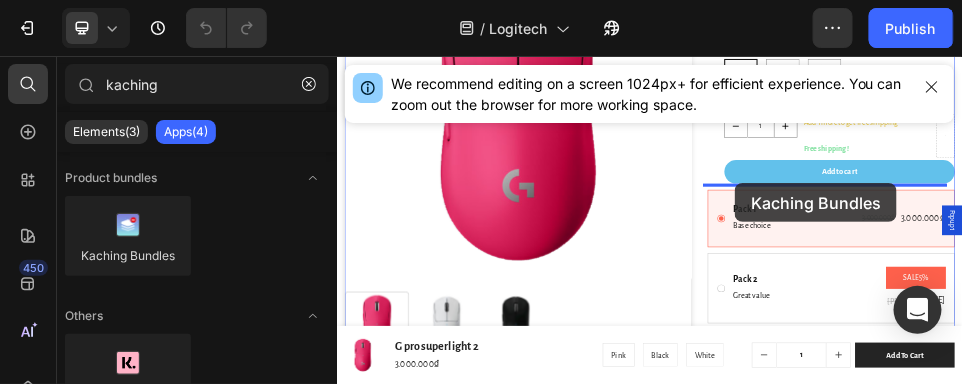 drag, startPoint x: 520, startPoint y: 275, endPoint x: 1100, endPoint y: 299, distance: 580.49634 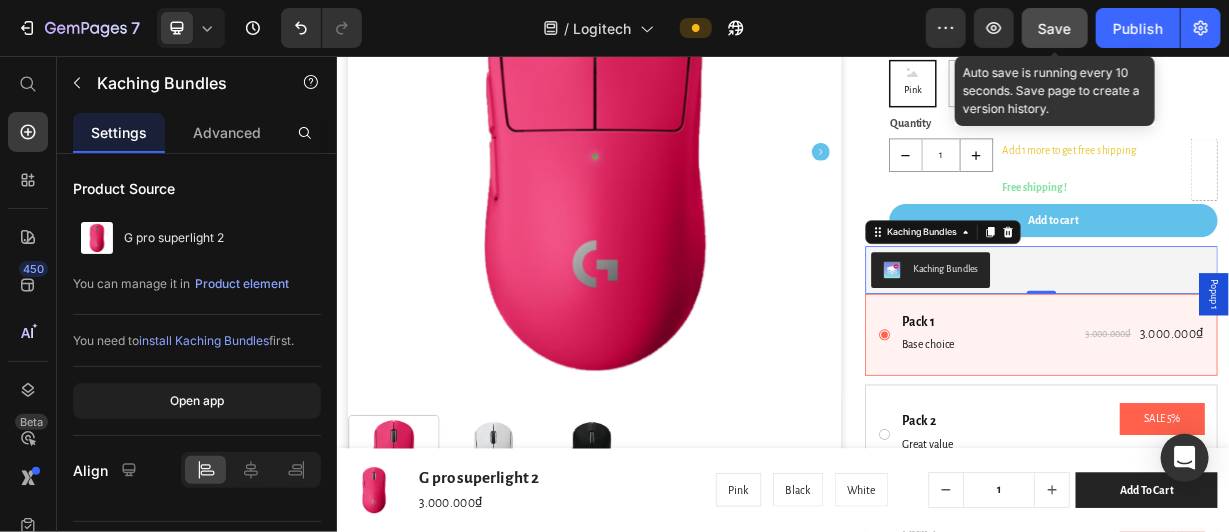 click on "Save" 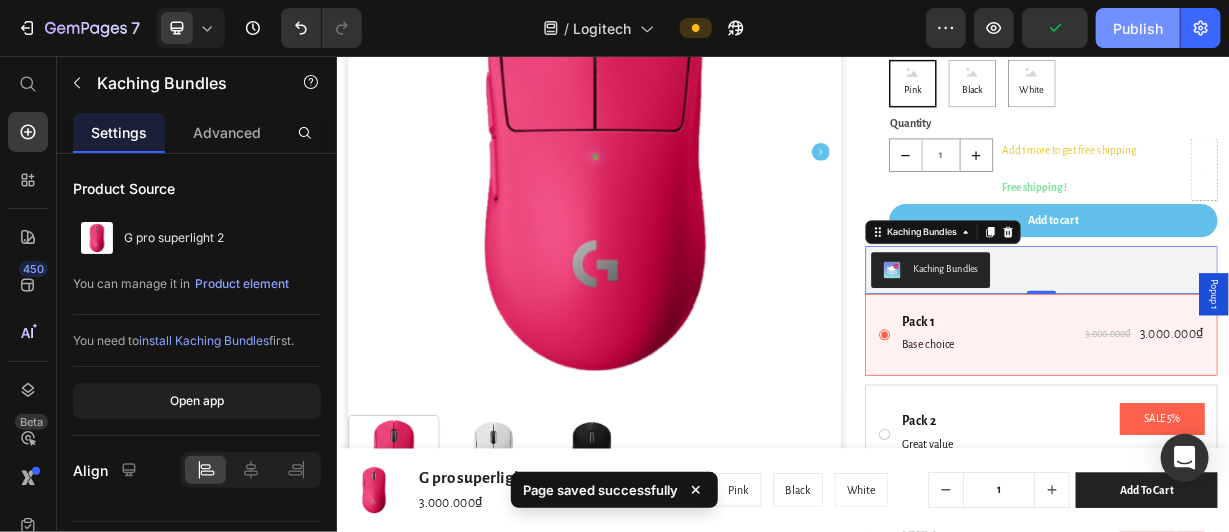 click on "Publish" at bounding box center (1138, 28) 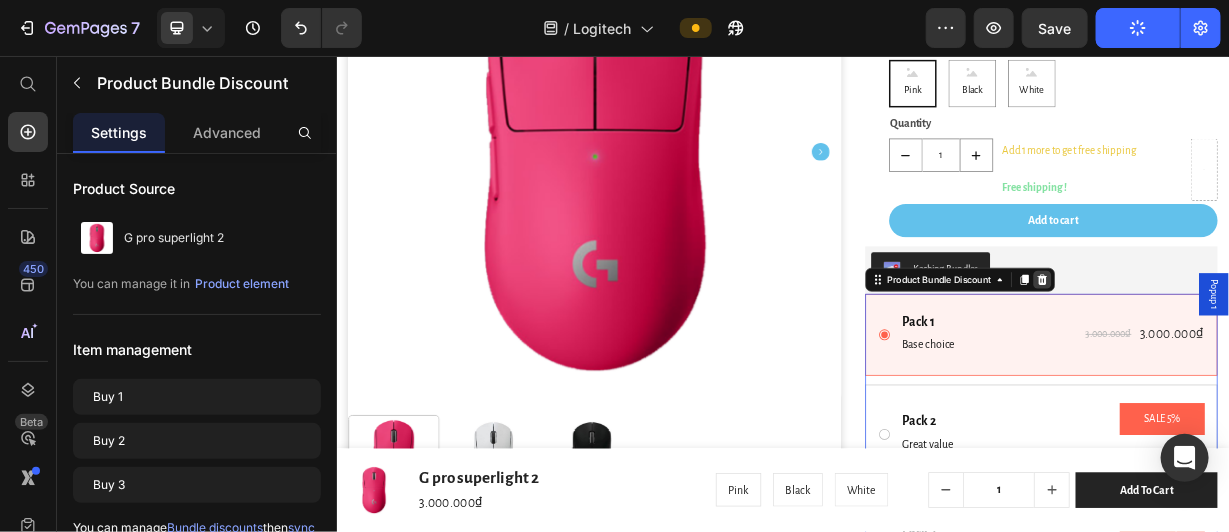 click at bounding box center (1285, 356) 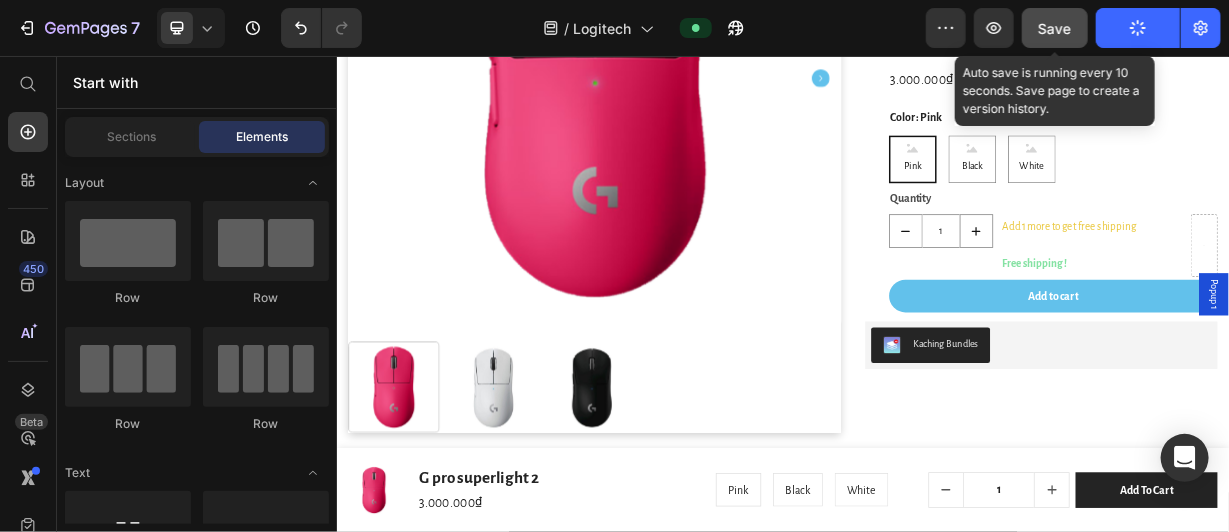 click on "Save" at bounding box center (1055, 28) 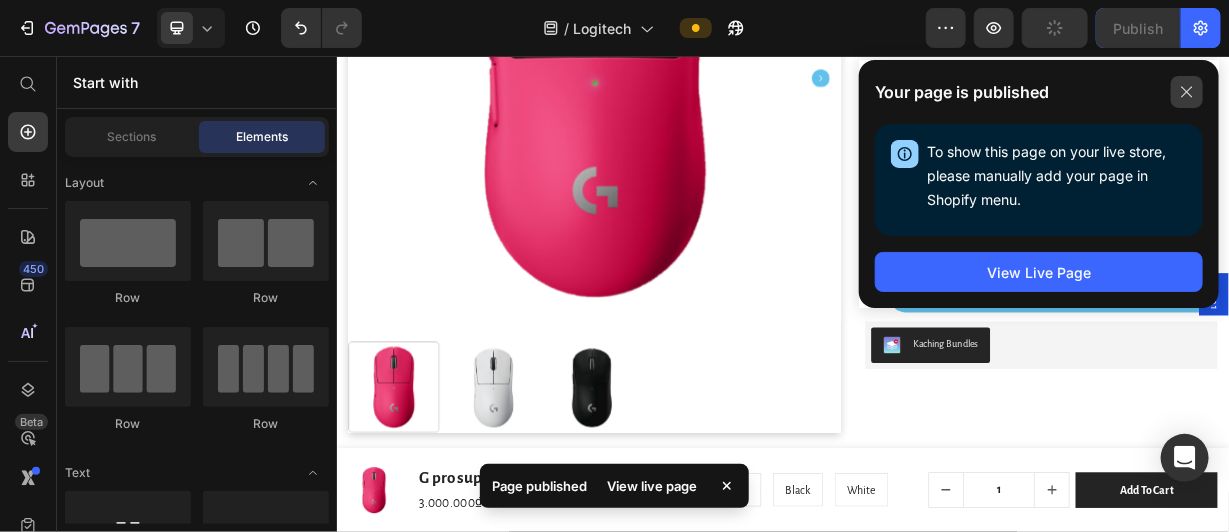 click 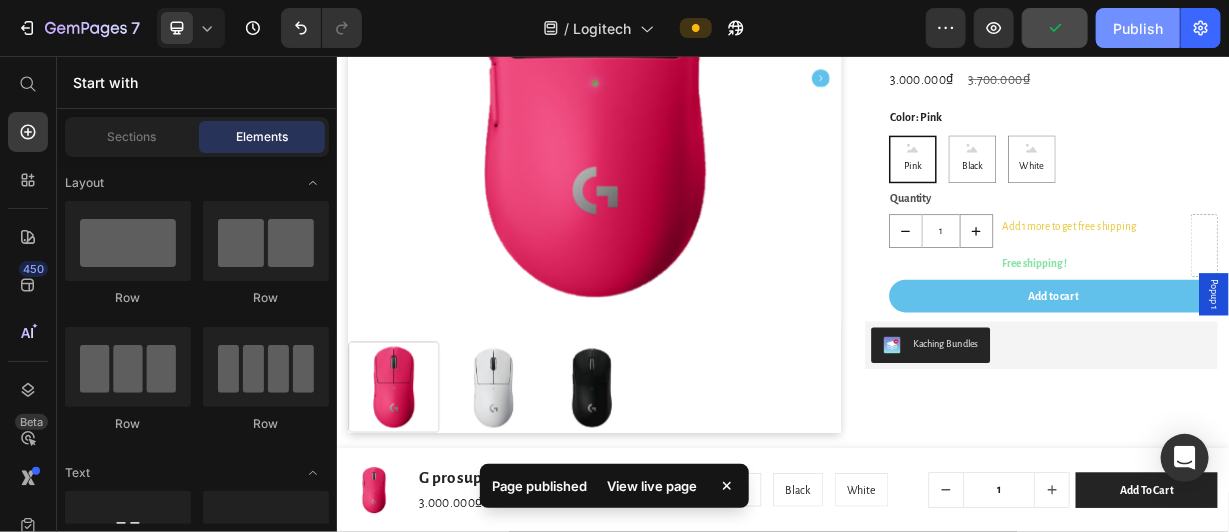 click on "Publish" at bounding box center (1138, 28) 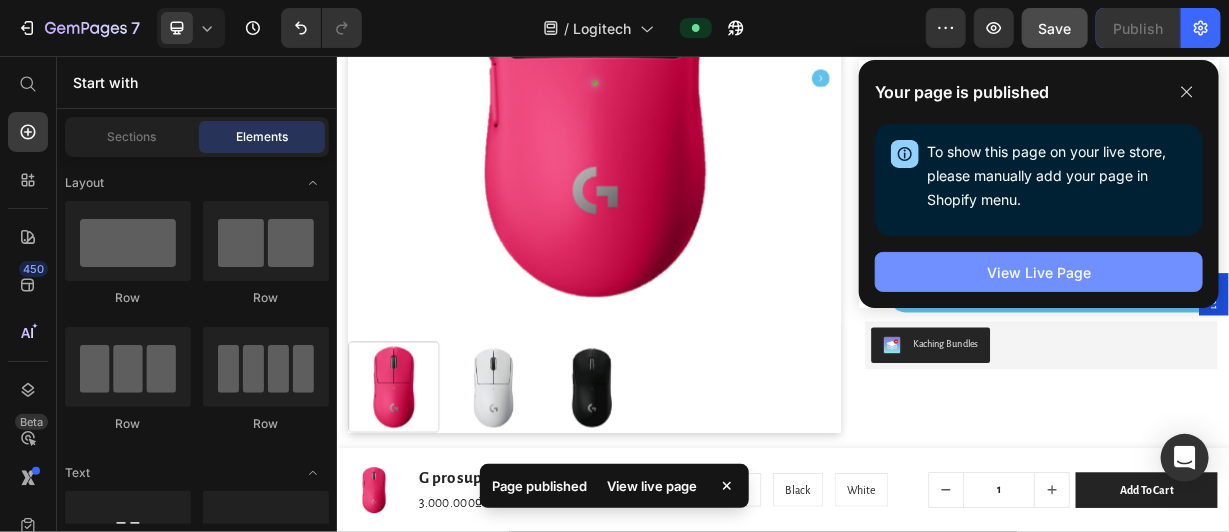 click on "View Live Page" at bounding box center [1039, 272] 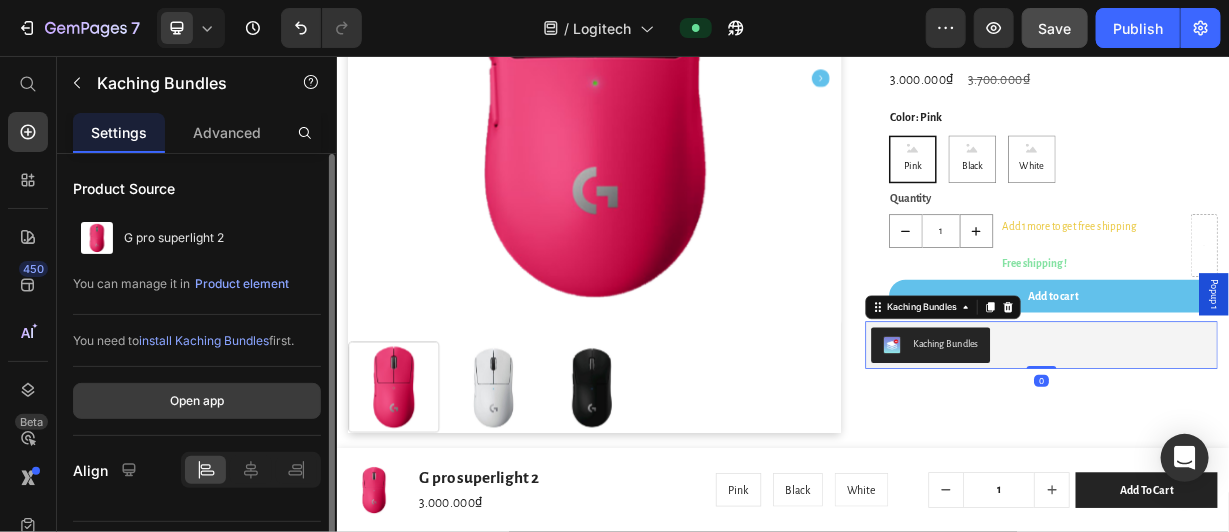 click on "Open app" at bounding box center (197, 401) 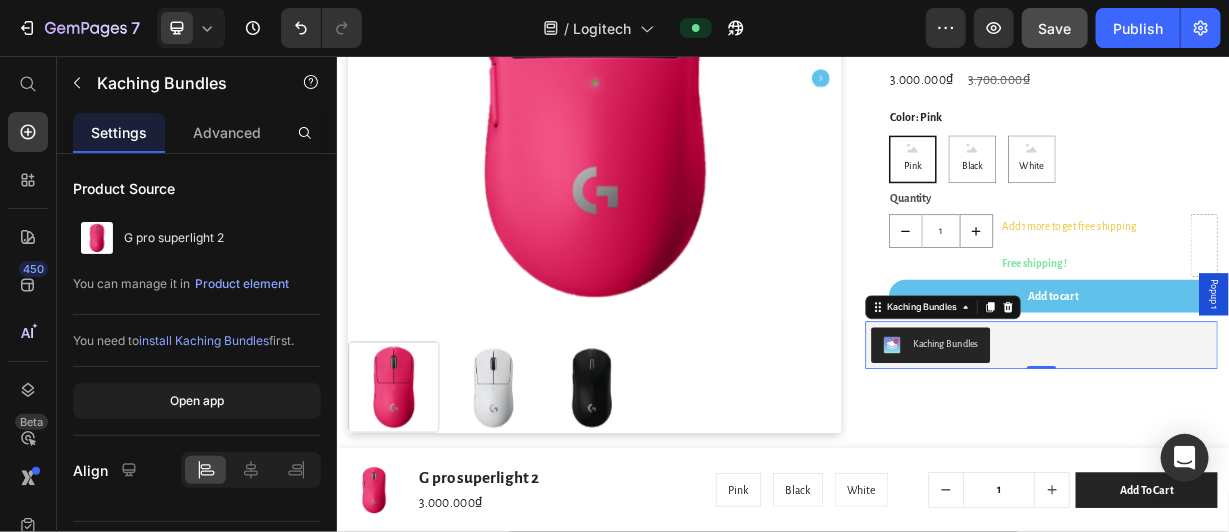 drag, startPoint x: 1243, startPoint y: 425, endPoint x: 1222, endPoint y: 425, distance: 21 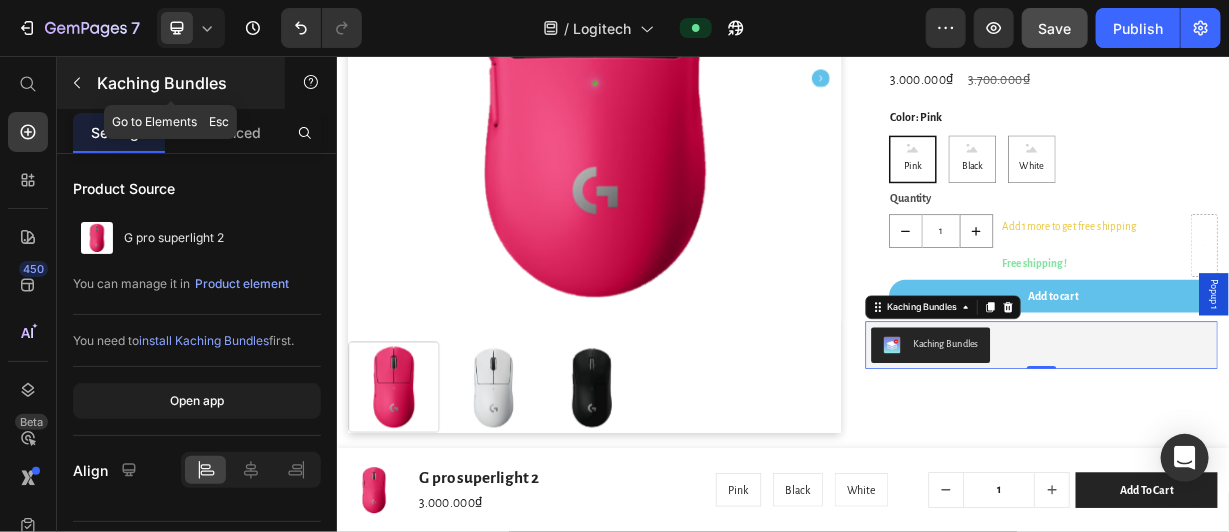 click 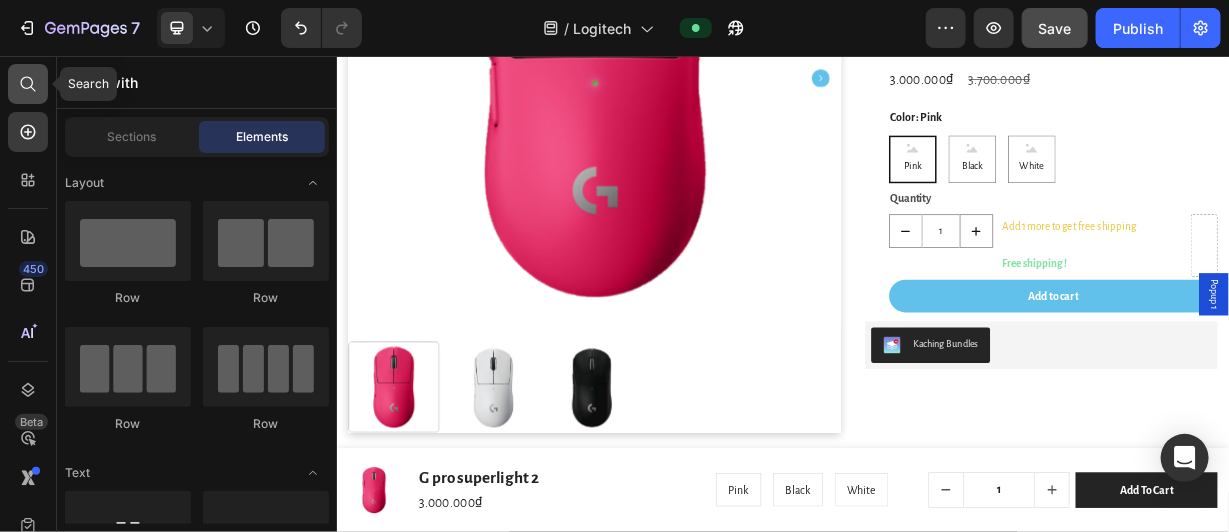 click 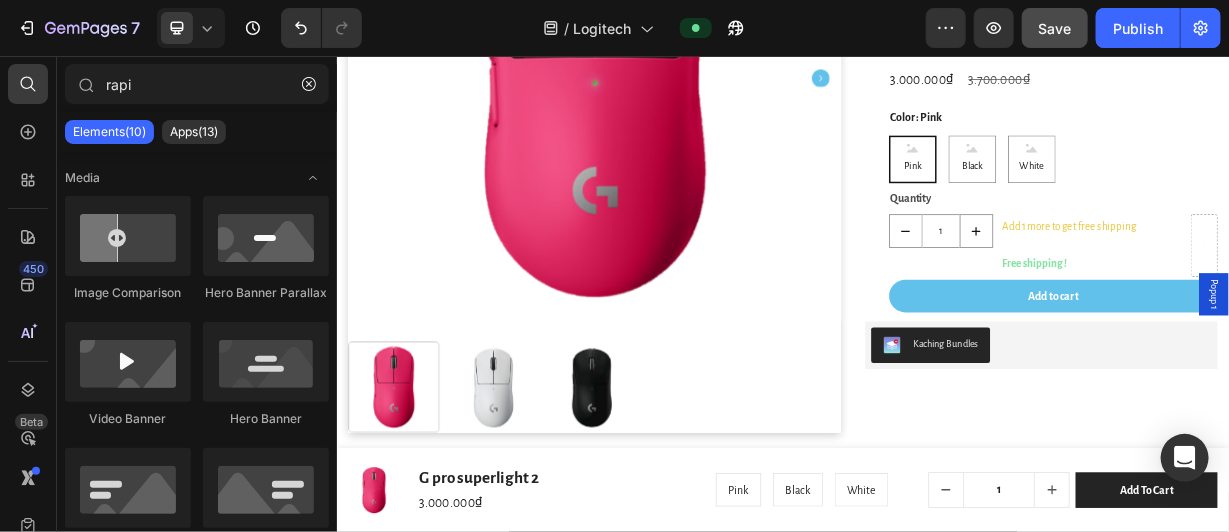 type on "rapi" 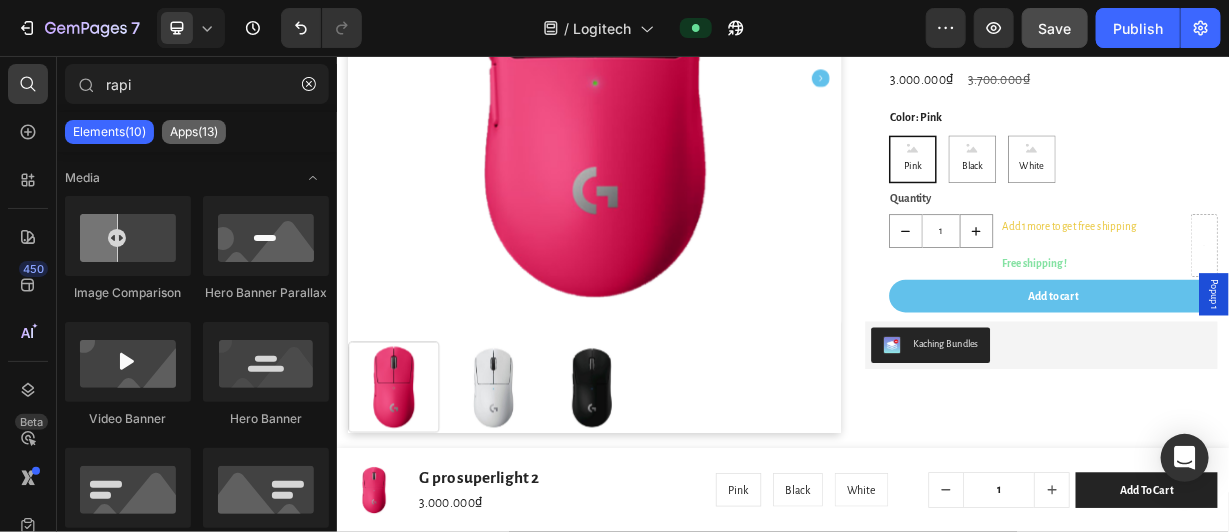 click on "Apps(13)" at bounding box center (194, 132) 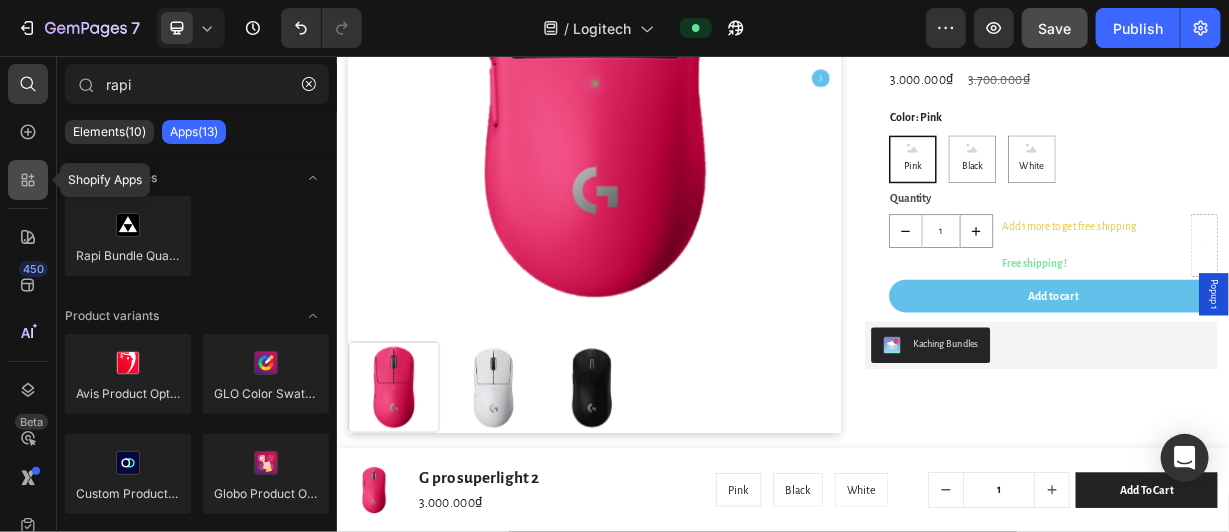 click 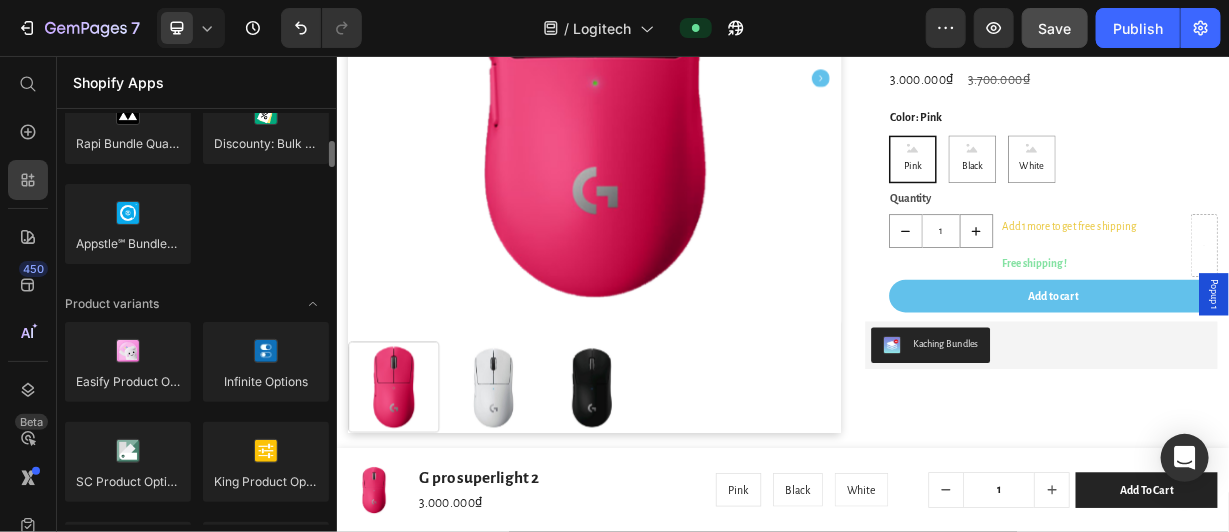 scroll, scrollTop: 1941, scrollLeft: 0, axis: vertical 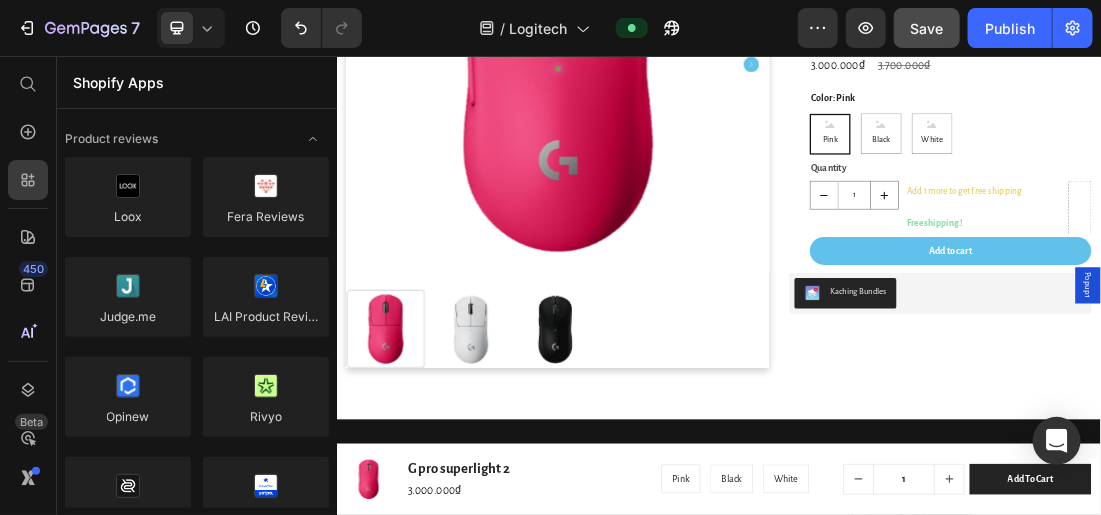 type 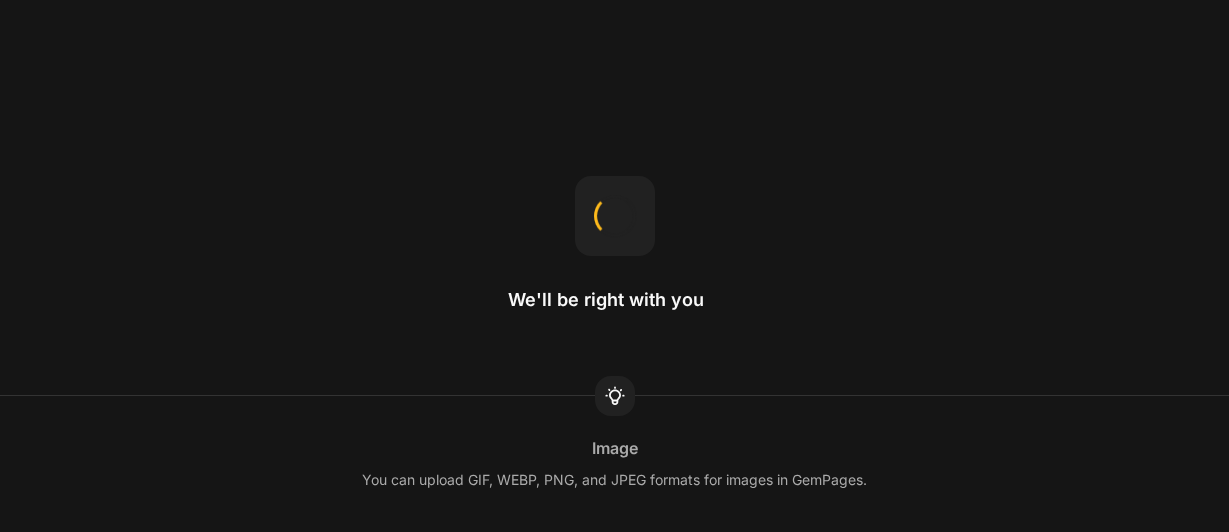 scroll, scrollTop: 0, scrollLeft: 0, axis: both 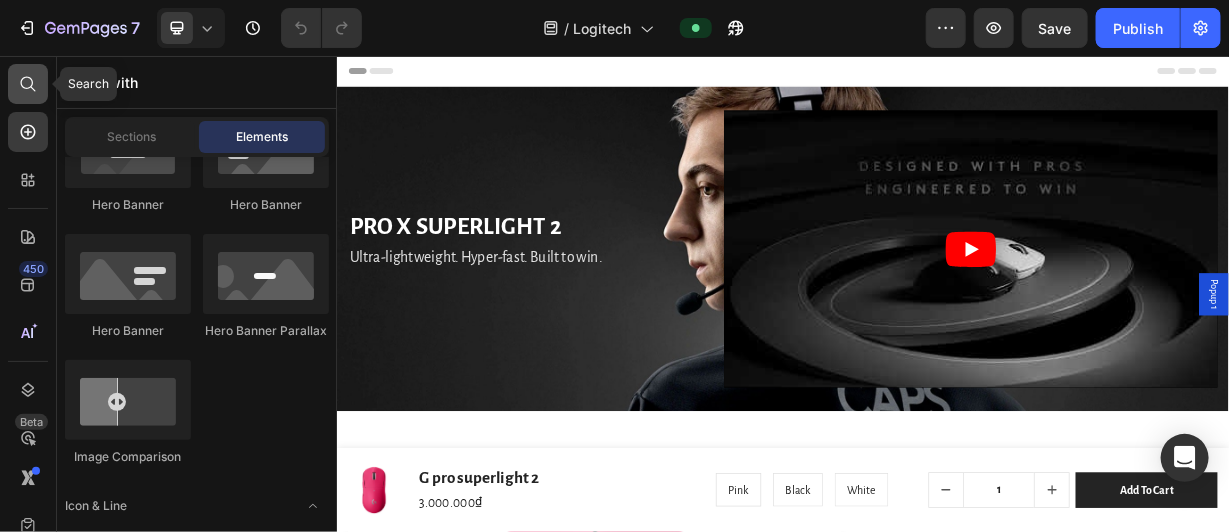 click 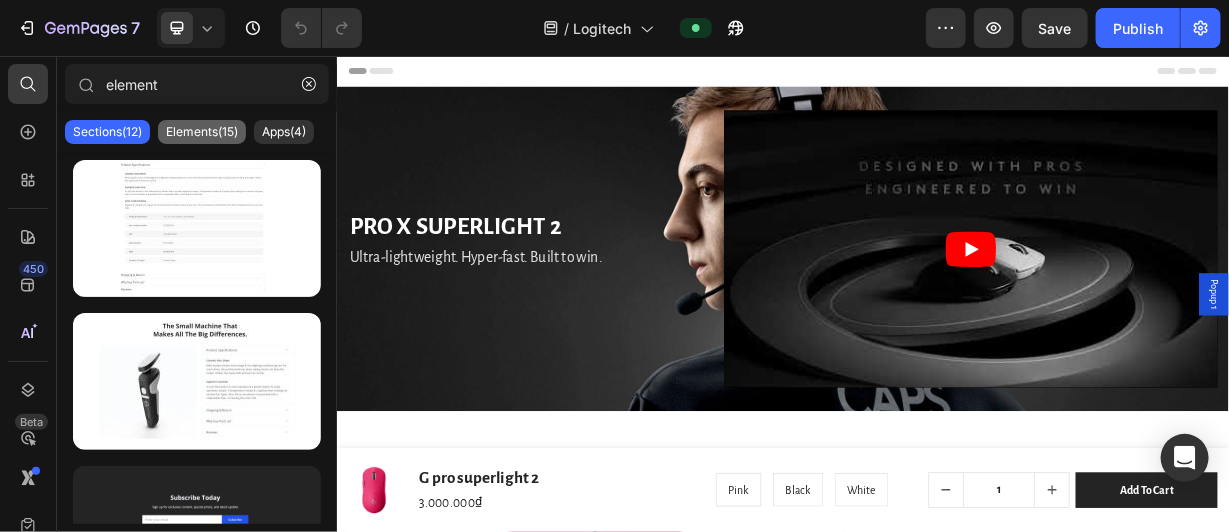 click on "Elements(15)" at bounding box center (202, 132) 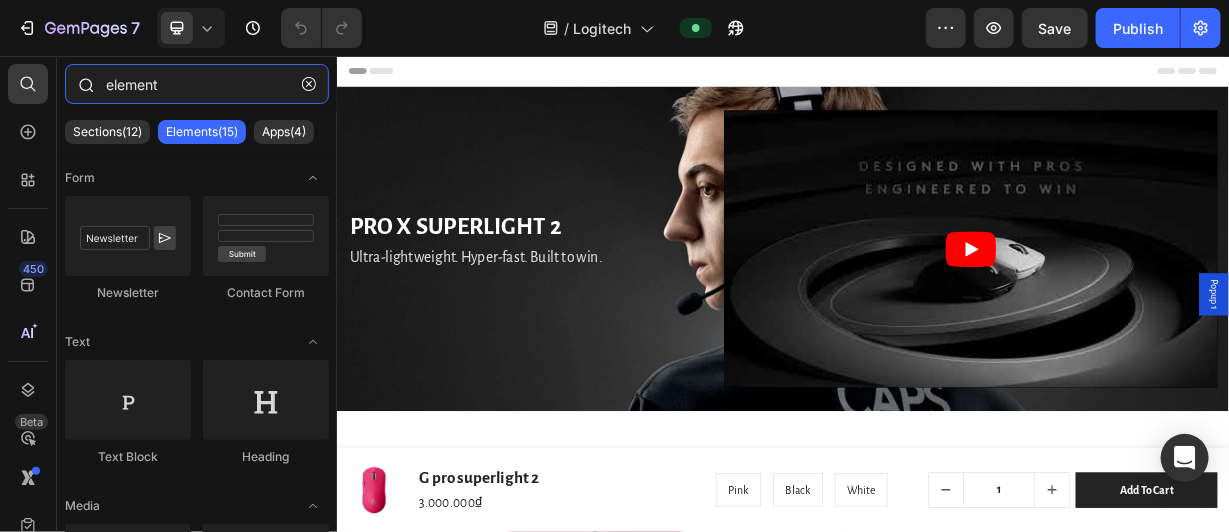 click on "element" at bounding box center [197, 84] 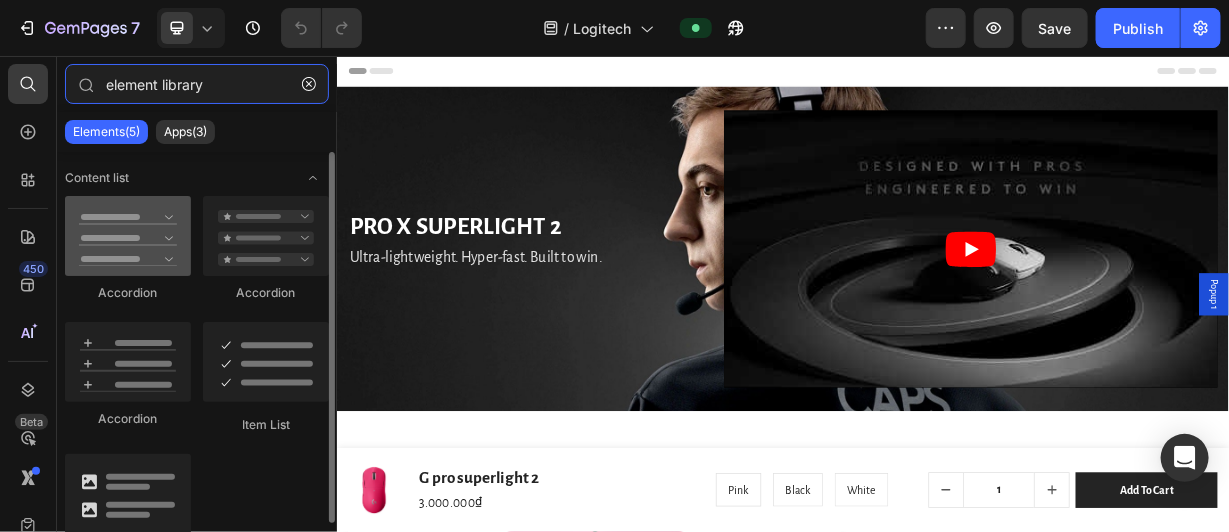 scroll, scrollTop: 44, scrollLeft: 0, axis: vertical 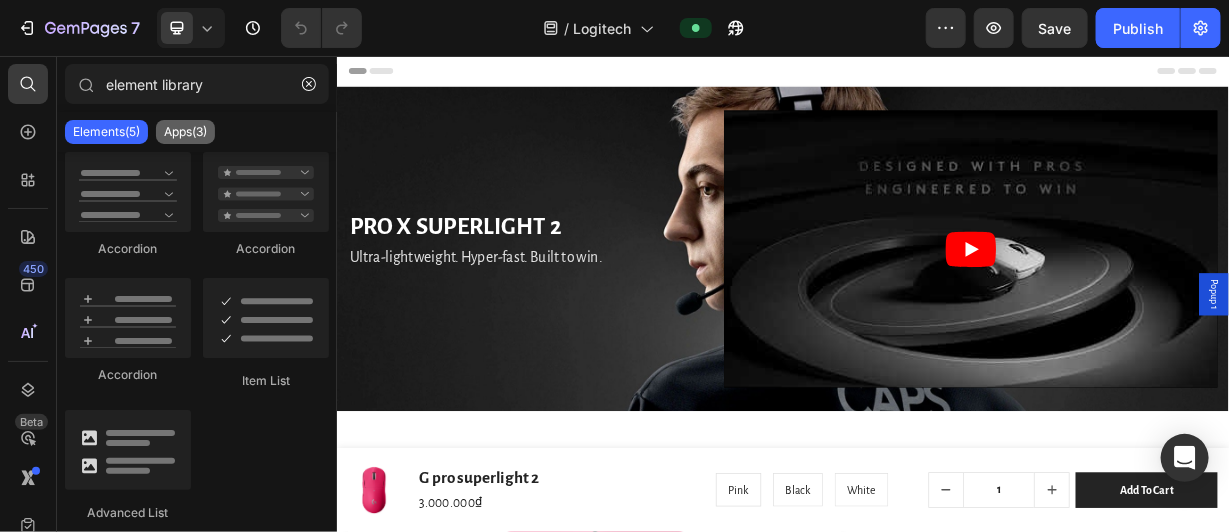 drag, startPoint x: 168, startPoint y: 144, endPoint x: 180, endPoint y: 127, distance: 20.808653 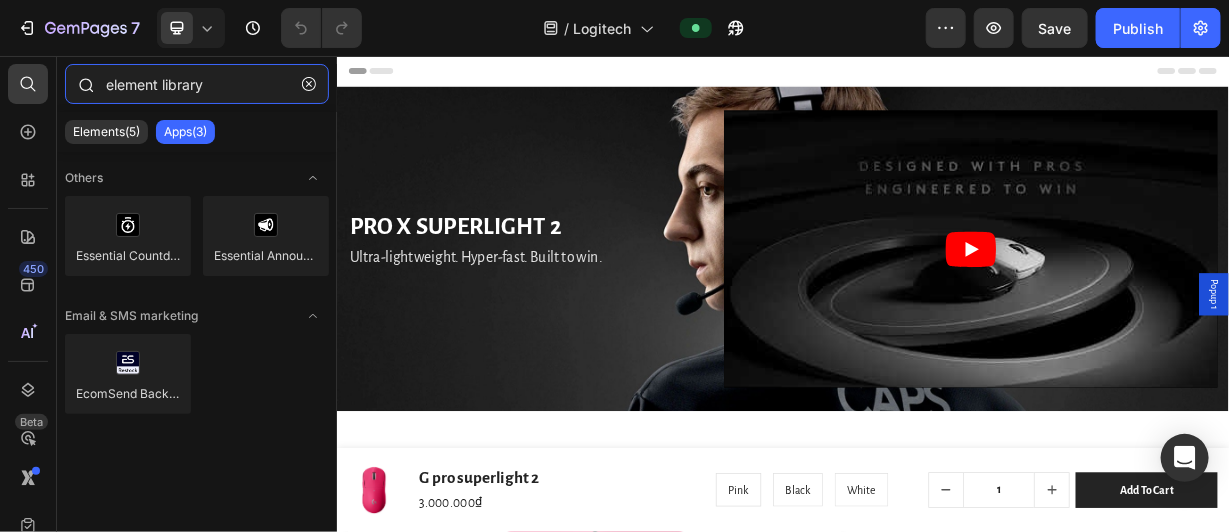 click on "element library" at bounding box center [197, 84] 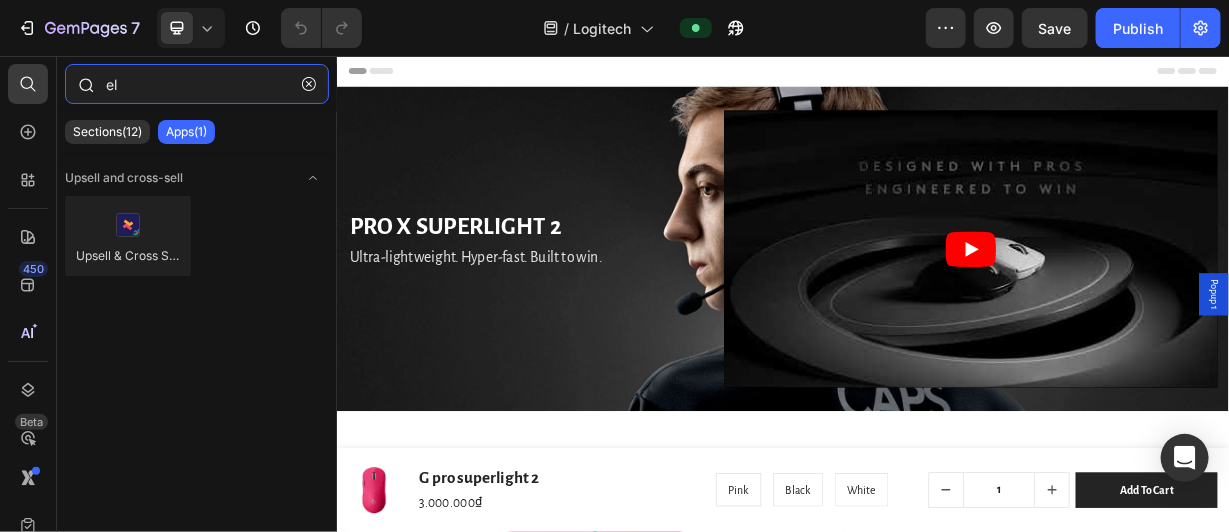type on "e" 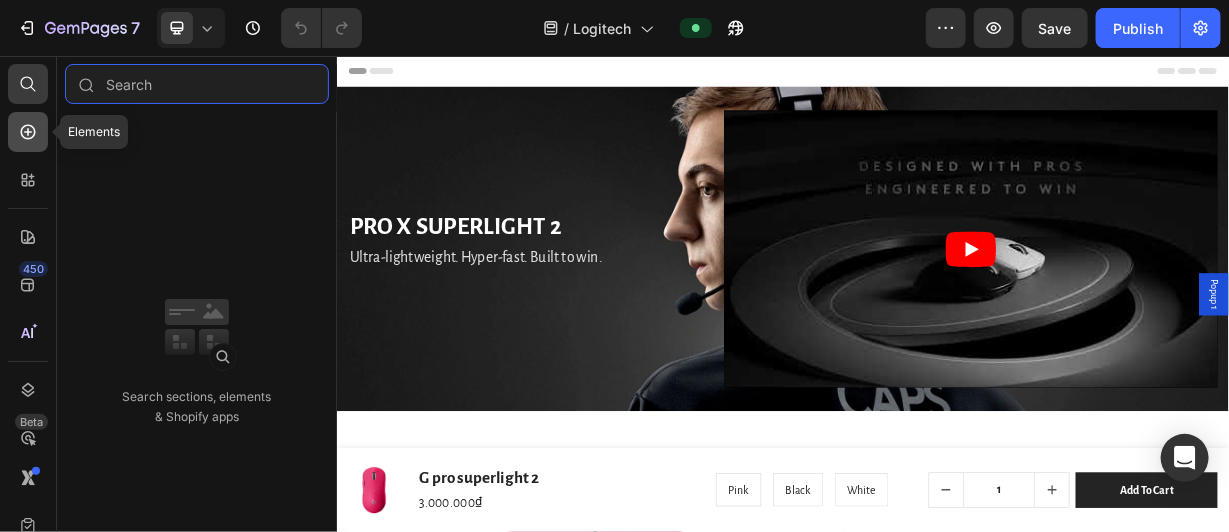 type 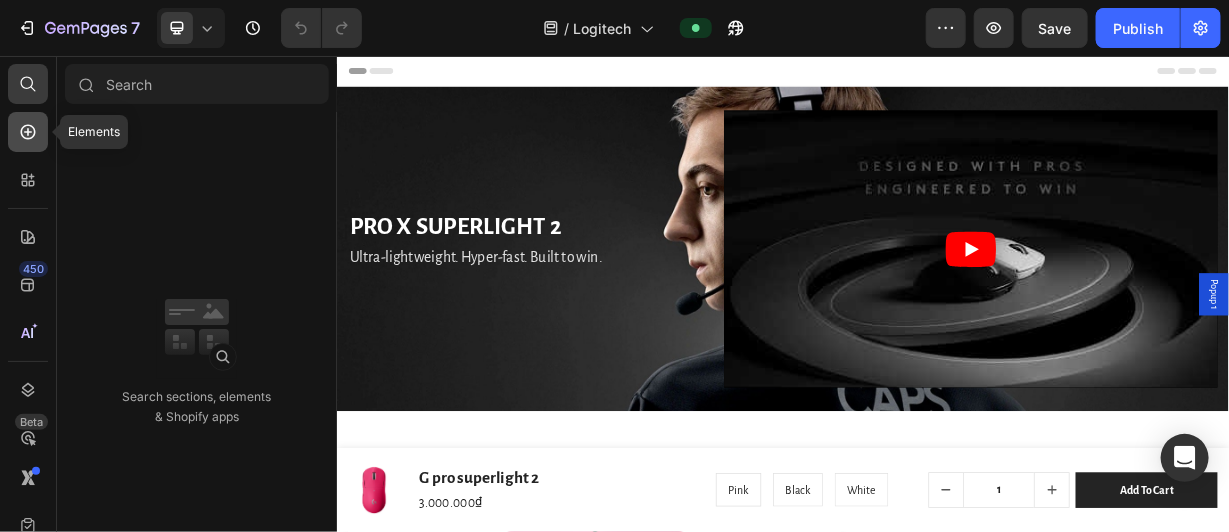 click 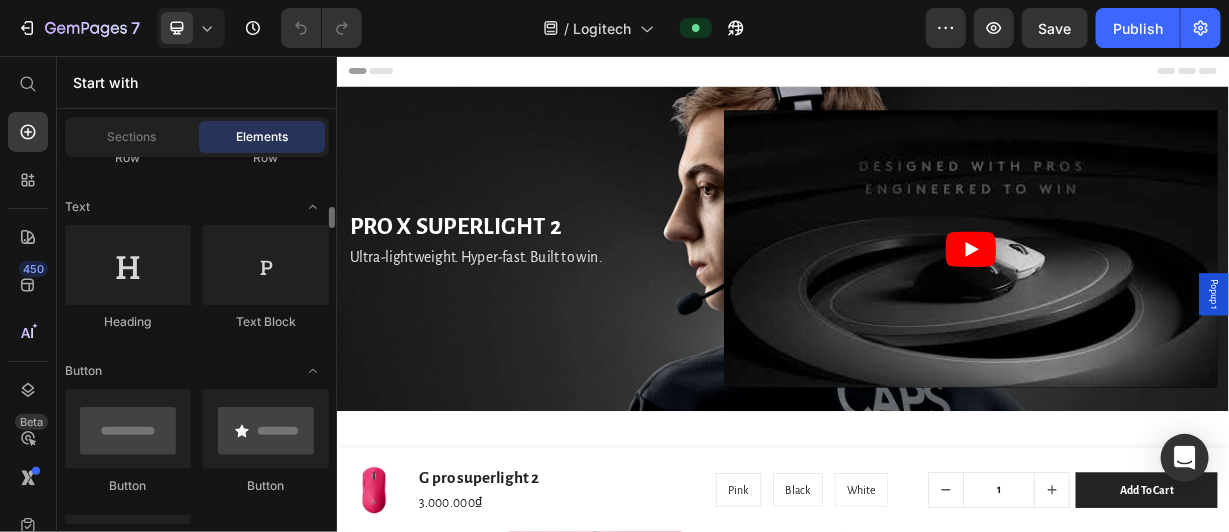 scroll, scrollTop: 0, scrollLeft: 0, axis: both 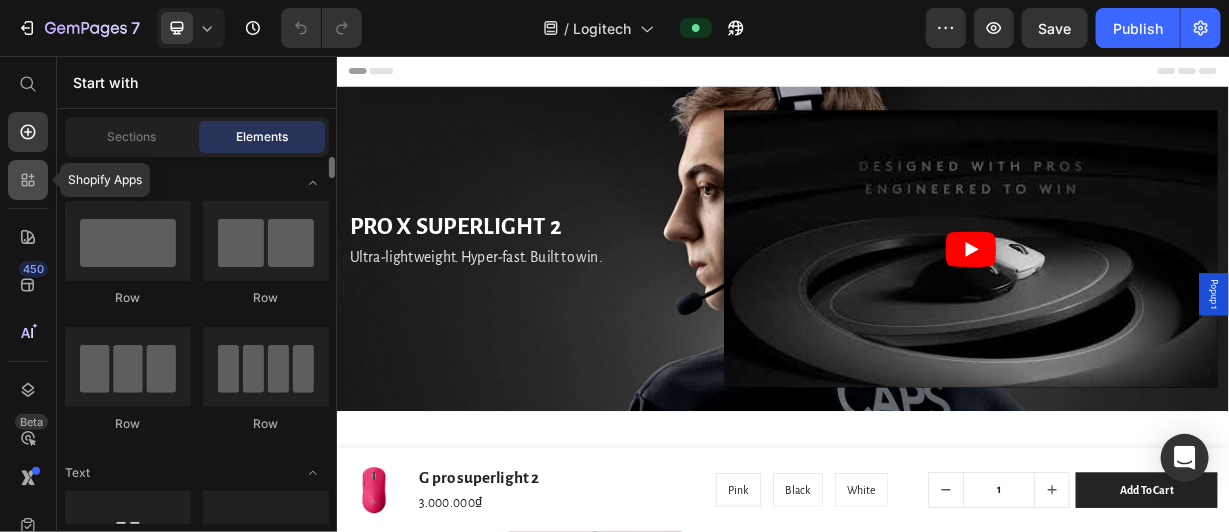 click 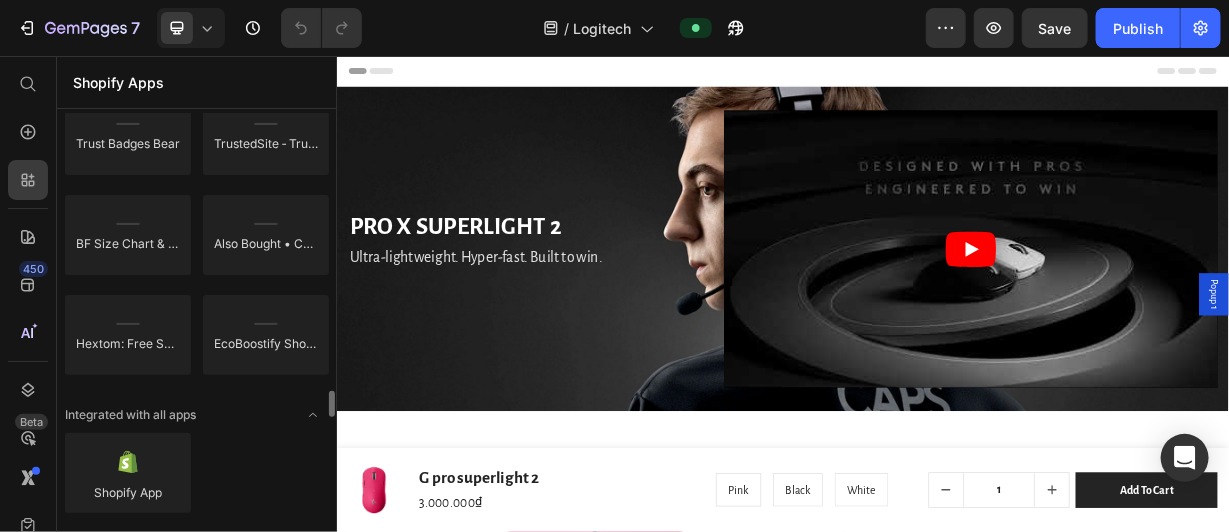 scroll, scrollTop: 5909, scrollLeft: 0, axis: vertical 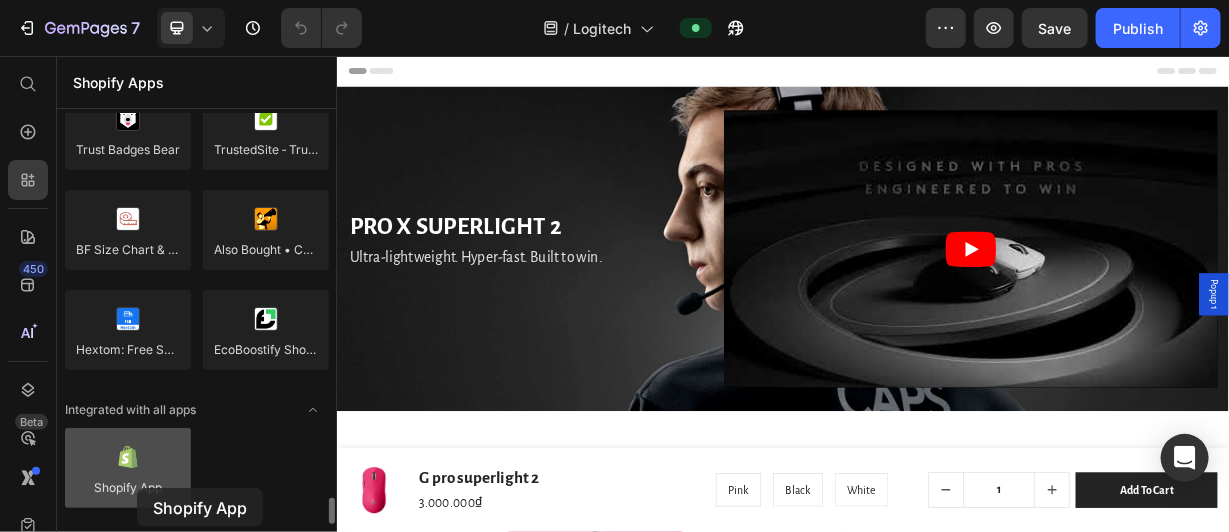 click at bounding box center [128, 468] 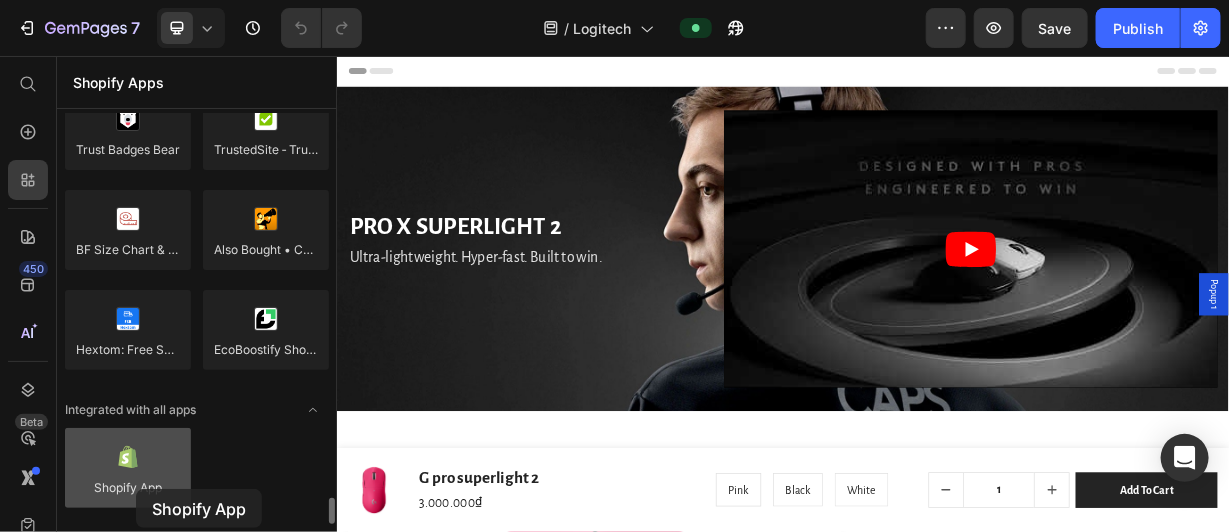 click at bounding box center (128, 468) 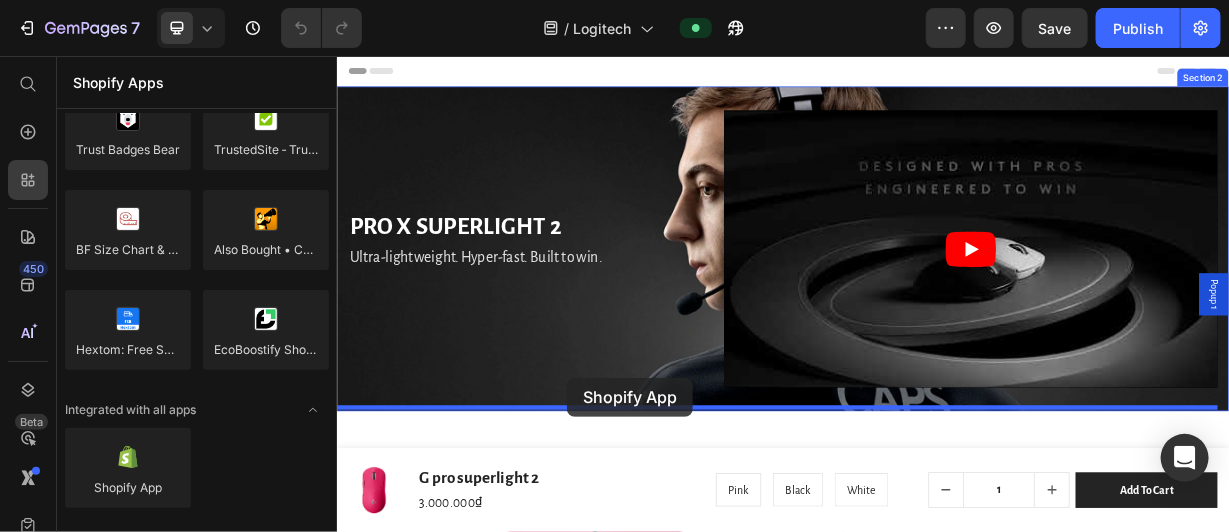 scroll, scrollTop: 186, scrollLeft: 0, axis: vertical 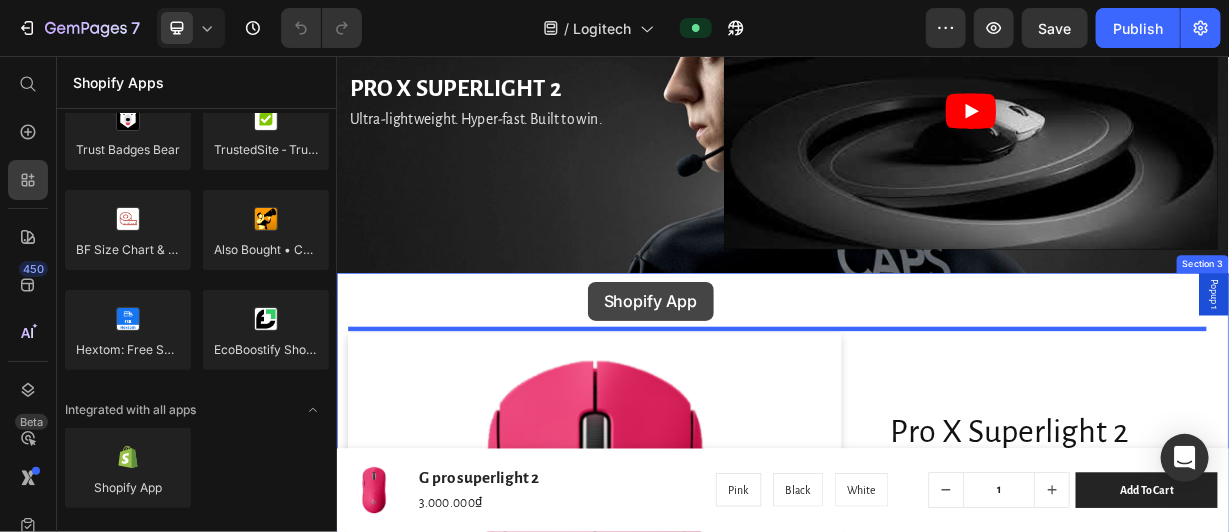 drag, startPoint x: 464, startPoint y: 514, endPoint x: 673, endPoint y: 359, distance: 260.20377 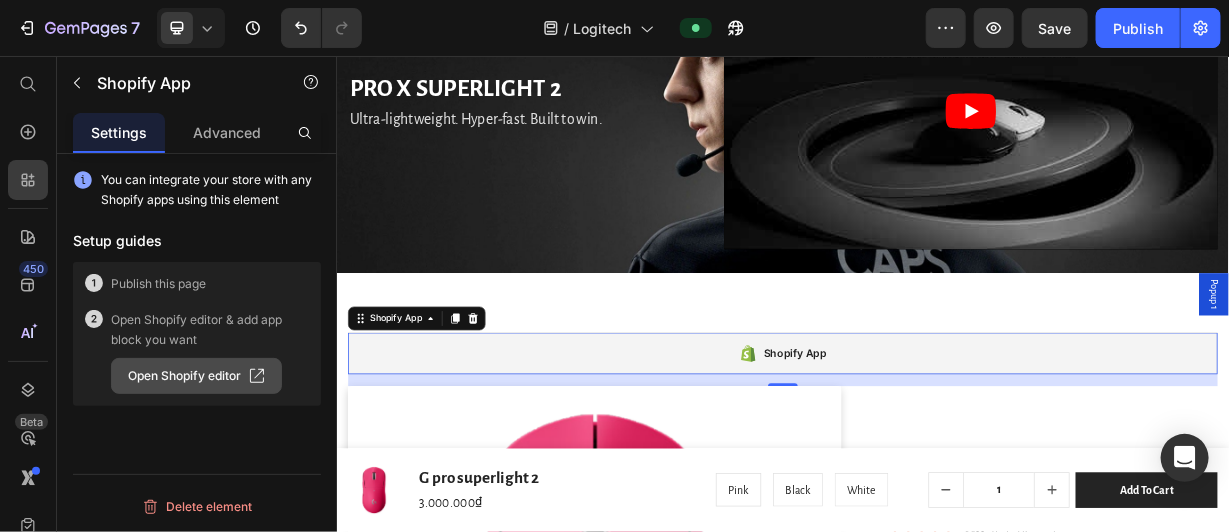 click on "Open Shopify editor" at bounding box center [196, 376] 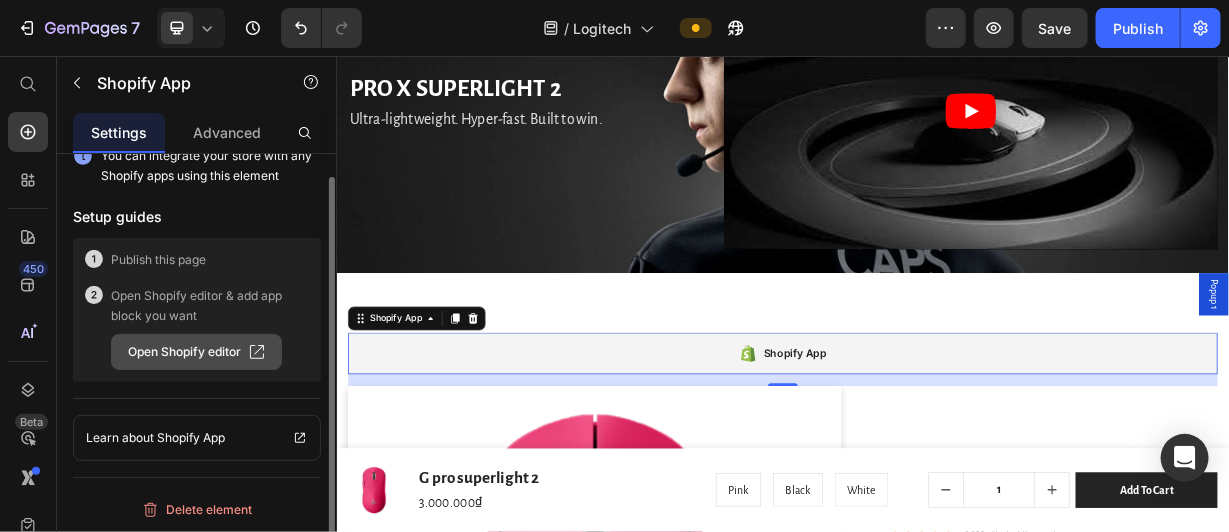 scroll, scrollTop: 0, scrollLeft: 0, axis: both 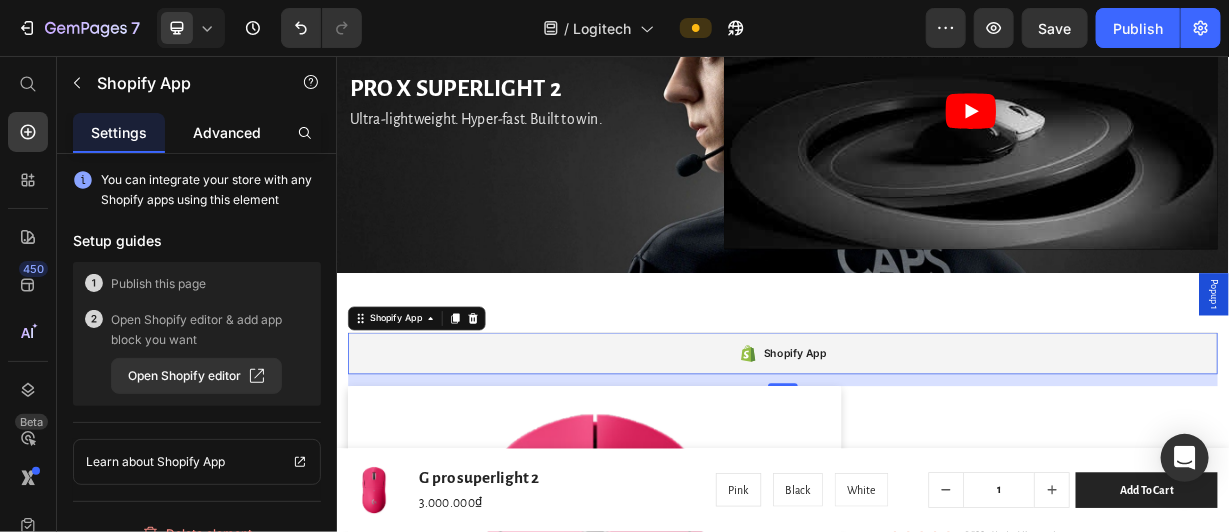 click on "Advanced" at bounding box center (227, 132) 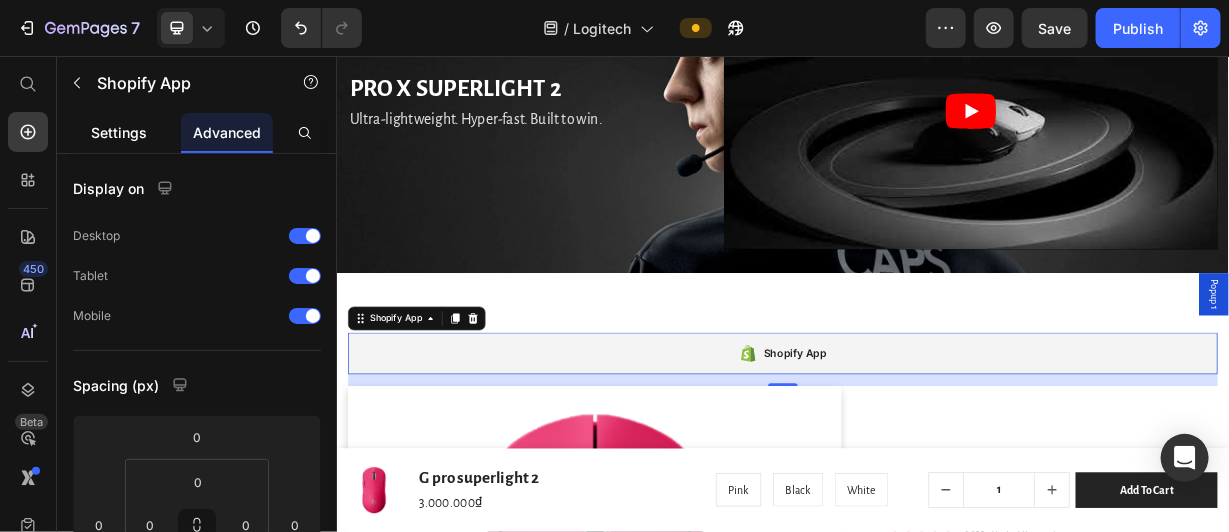 click on "Settings" at bounding box center [119, 132] 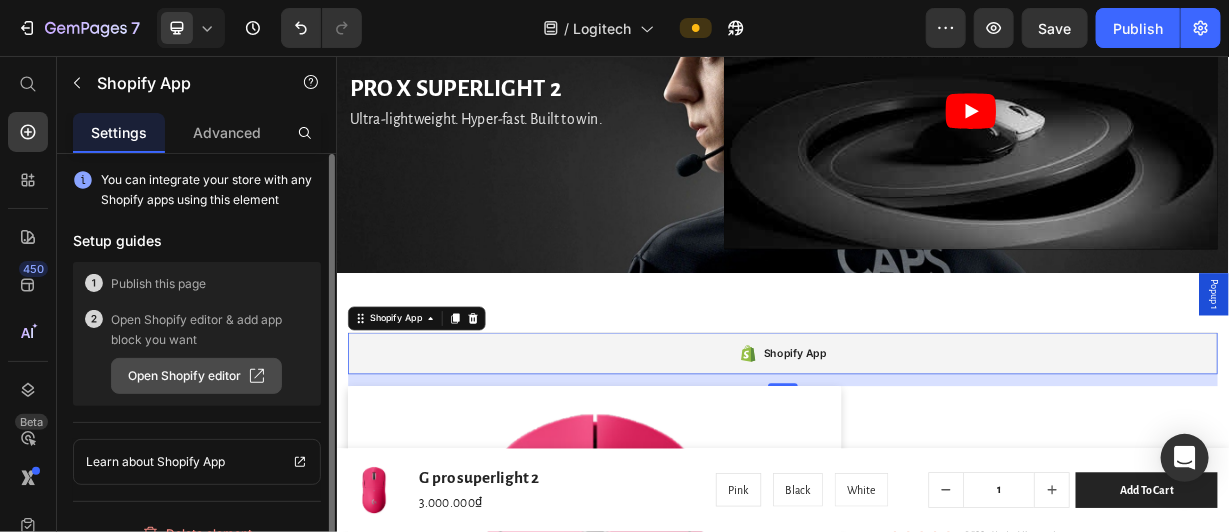 click on "Open Shopify editor" at bounding box center (196, 376) 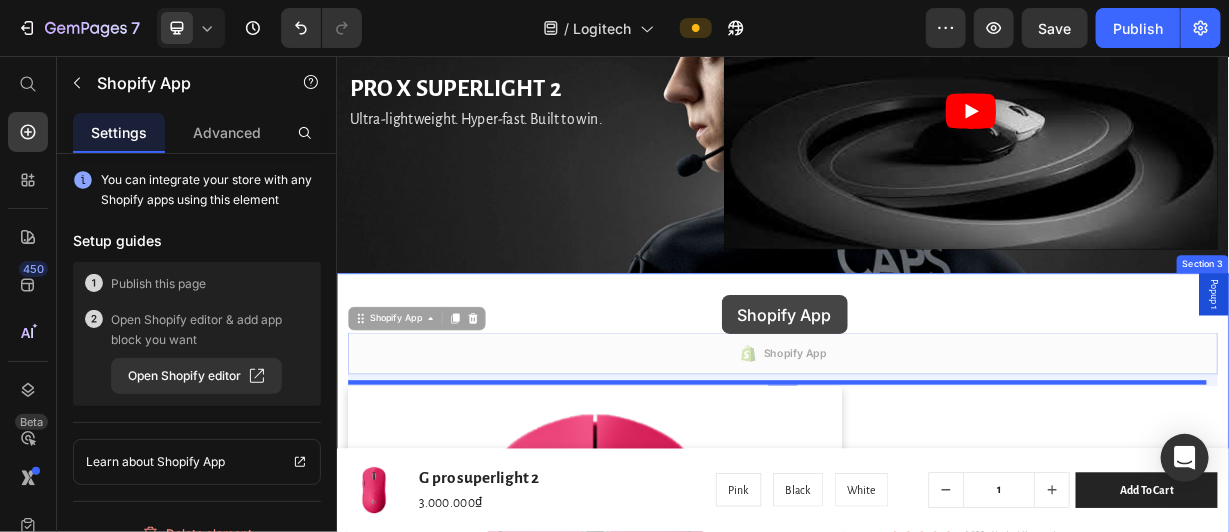 drag, startPoint x: 832, startPoint y: 450, endPoint x: 853, endPoint y: 377, distance: 75.96052 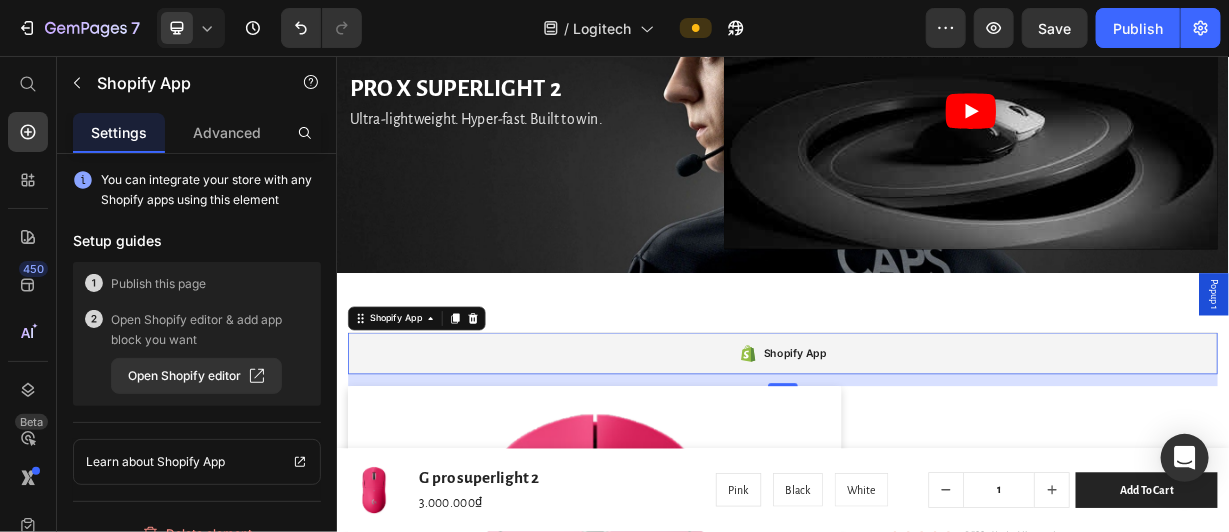 click on "Popup 1" at bounding box center (1516, 375) 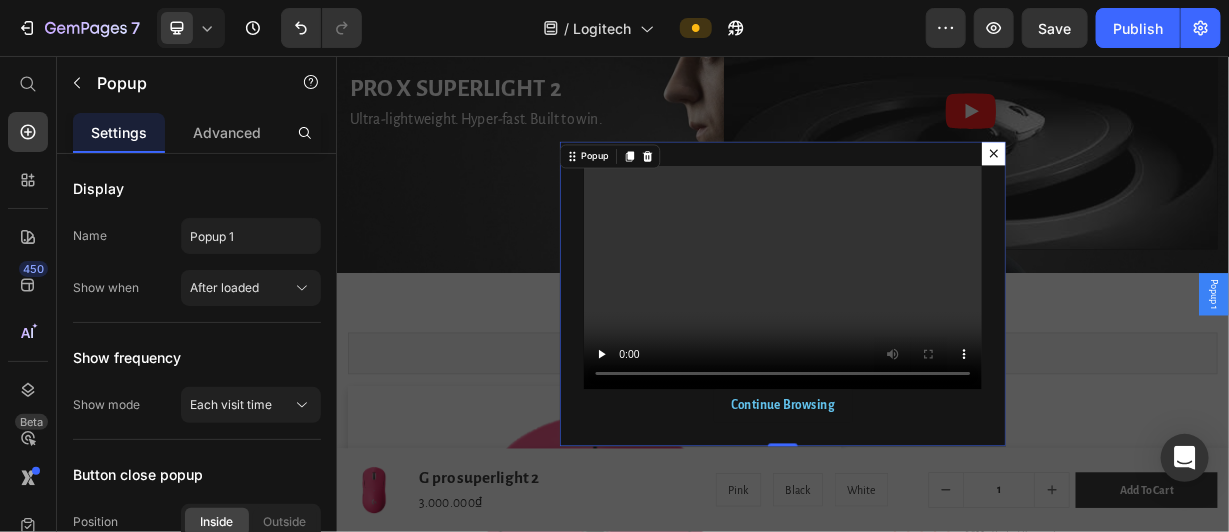 click on "Video Continue Browsing Button Popup   0" at bounding box center [936, 375] 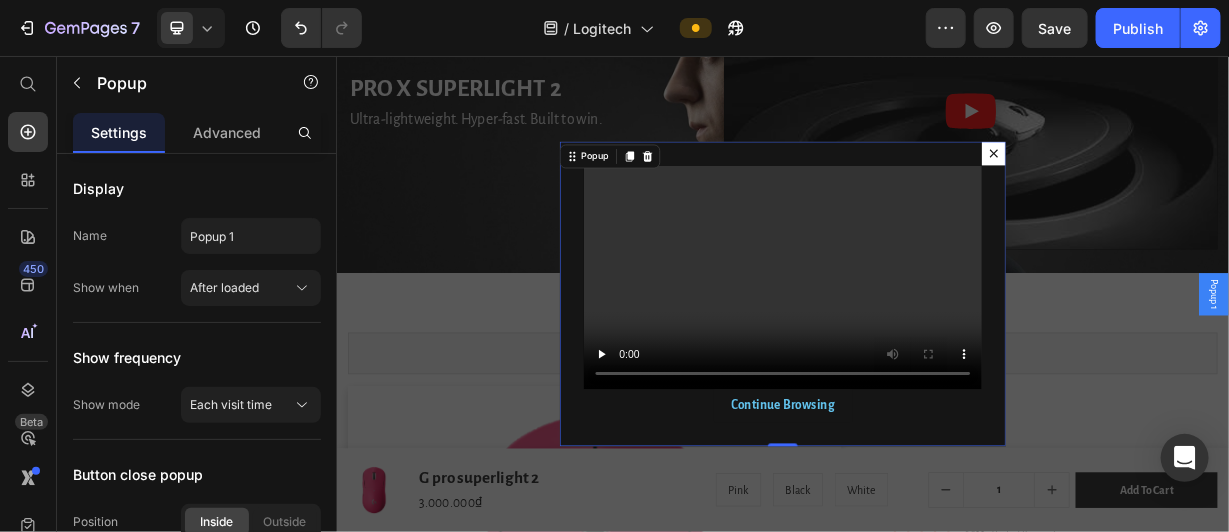 scroll, scrollTop: 5811, scrollLeft: 0, axis: vertical 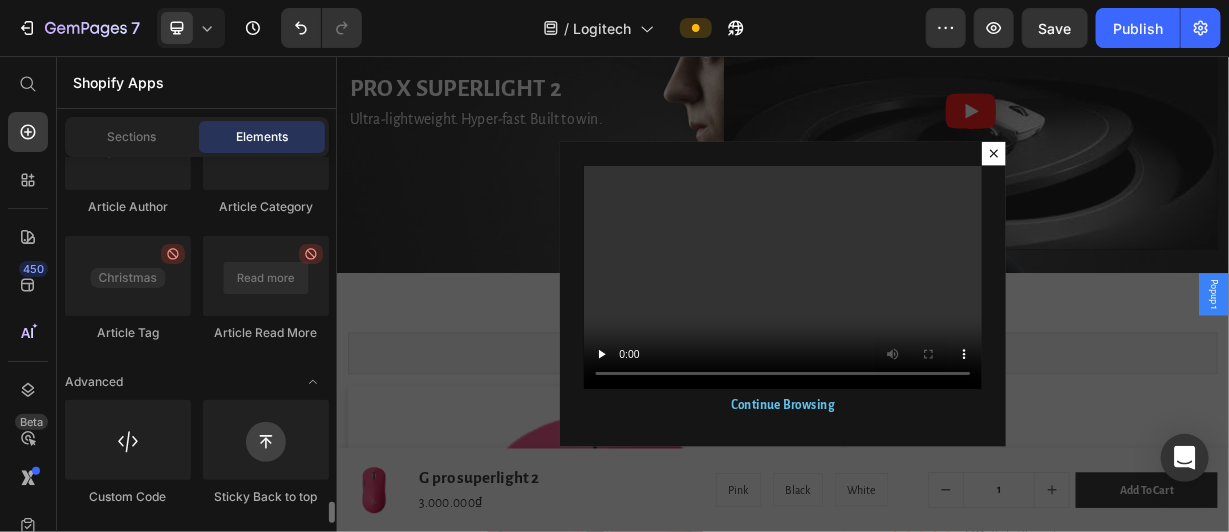 click at bounding box center (936, 375) 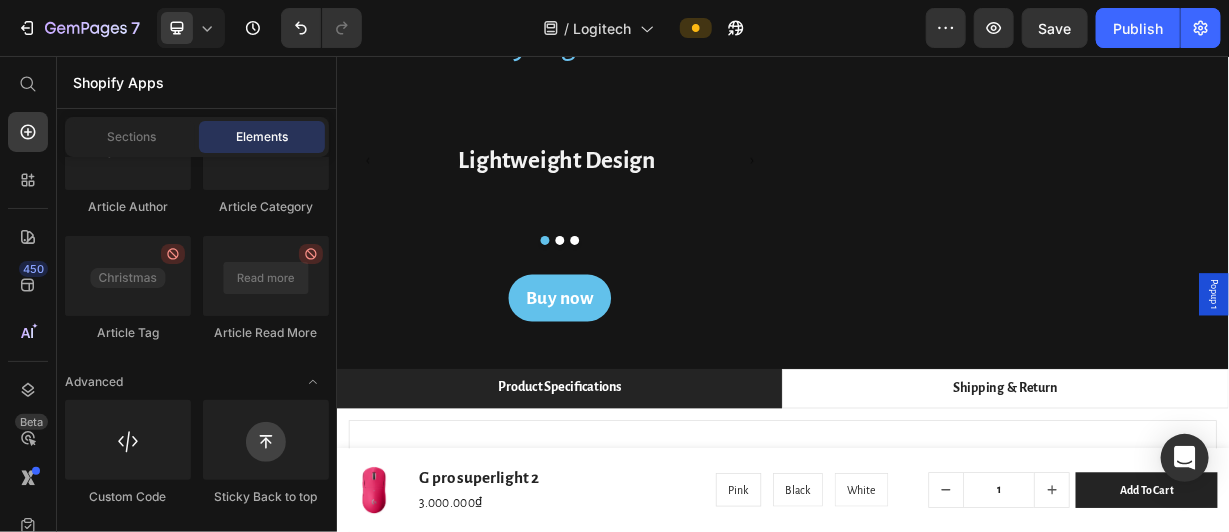 scroll, scrollTop: 1612, scrollLeft: 0, axis: vertical 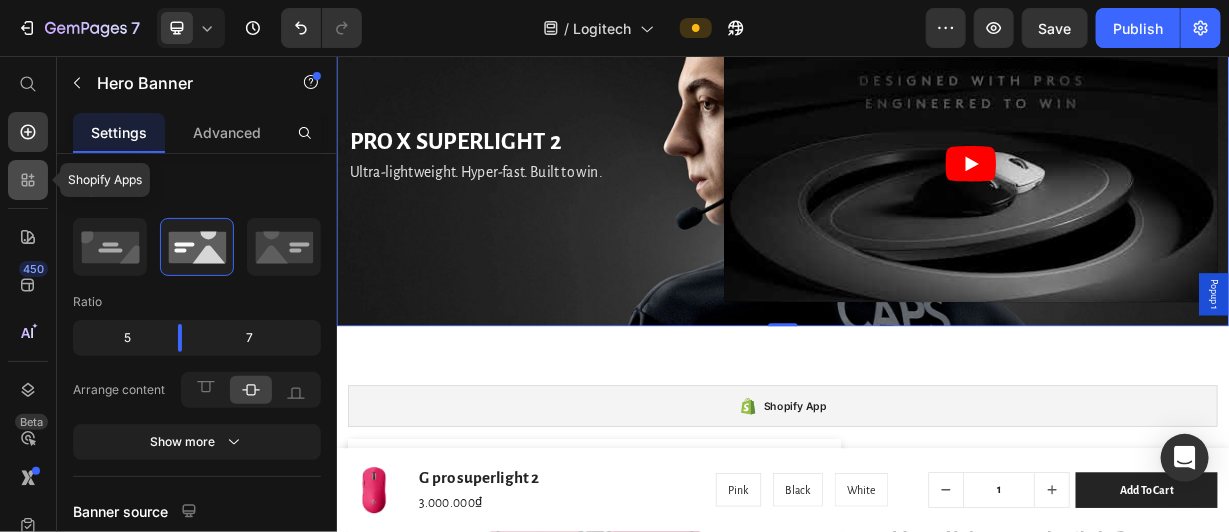 click 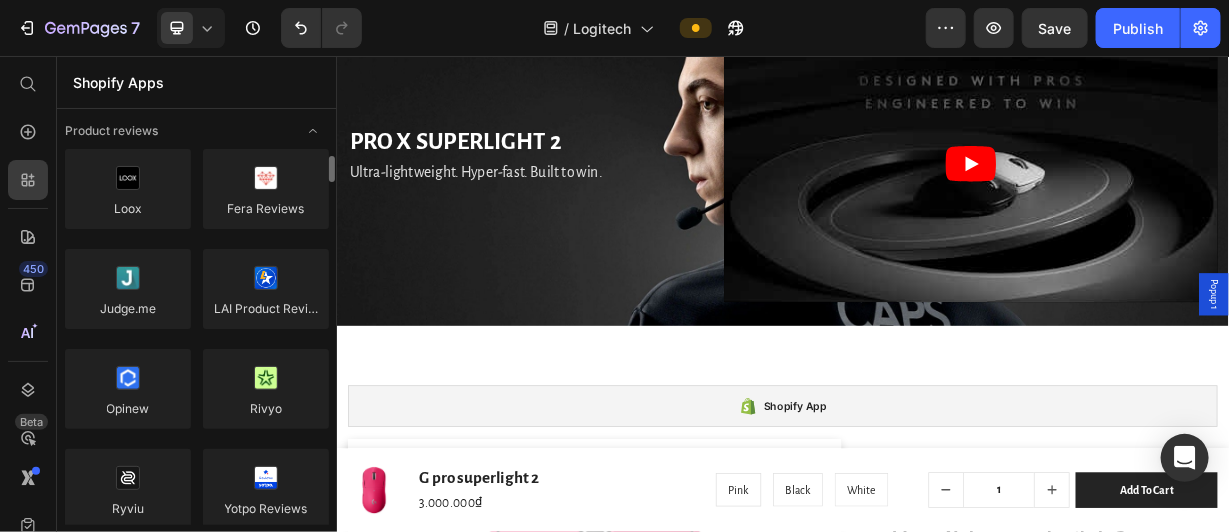 scroll, scrollTop: 0, scrollLeft: 0, axis: both 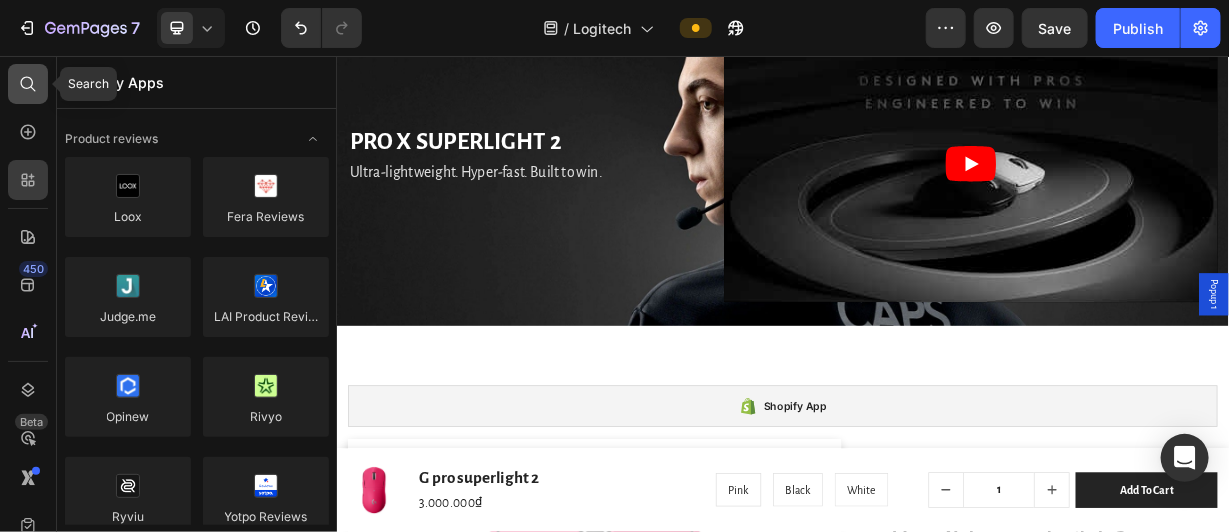 click 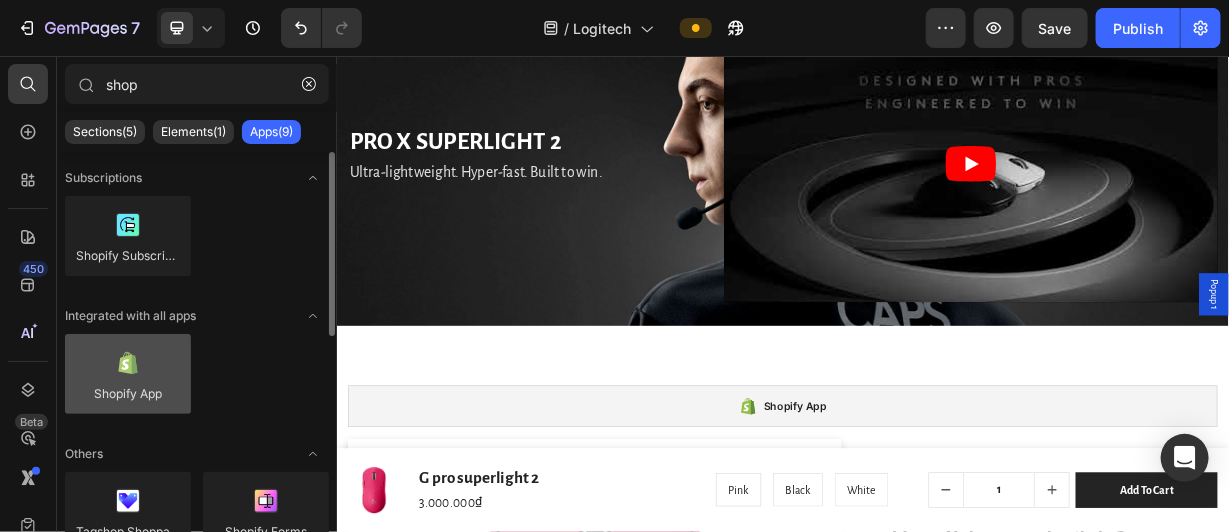 type on "shop" 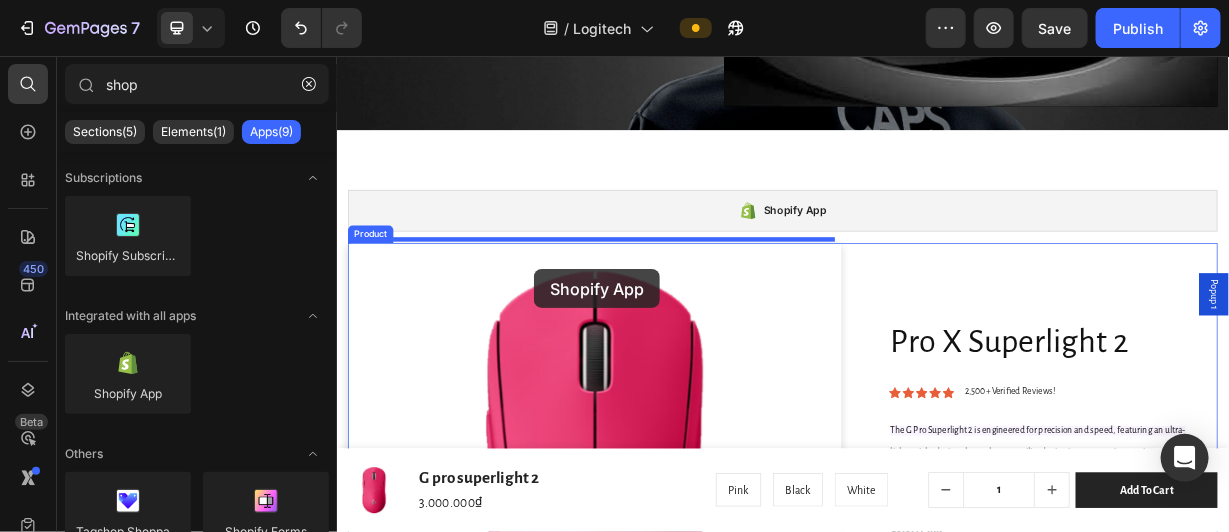 scroll, scrollTop: 417, scrollLeft: 0, axis: vertical 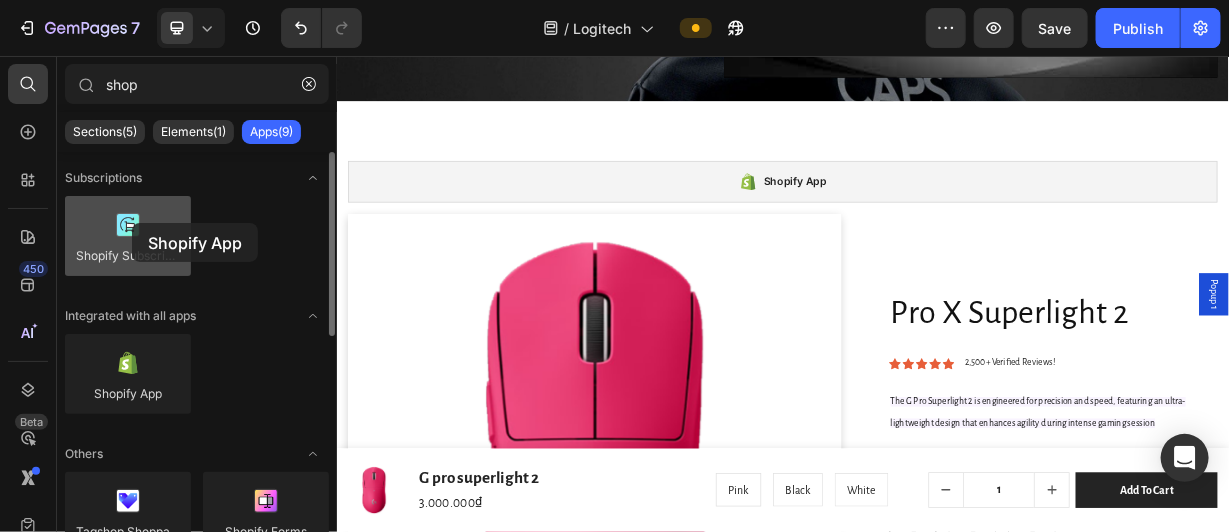 drag, startPoint x: 160, startPoint y: 386, endPoint x: 133, endPoint y: 223, distance: 165.22107 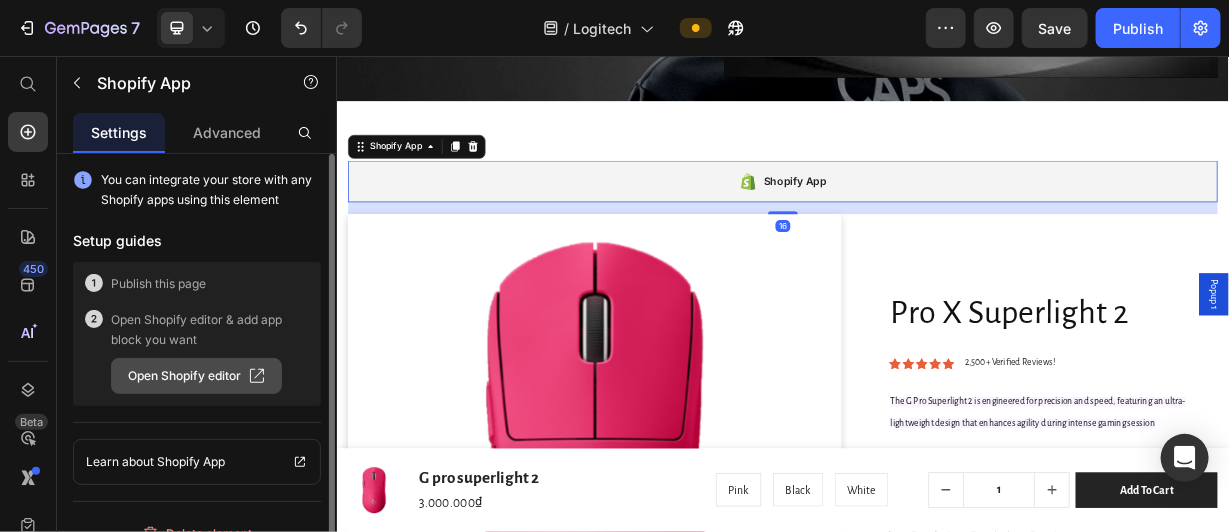 click on "Open Shopify editor" at bounding box center (196, 376) 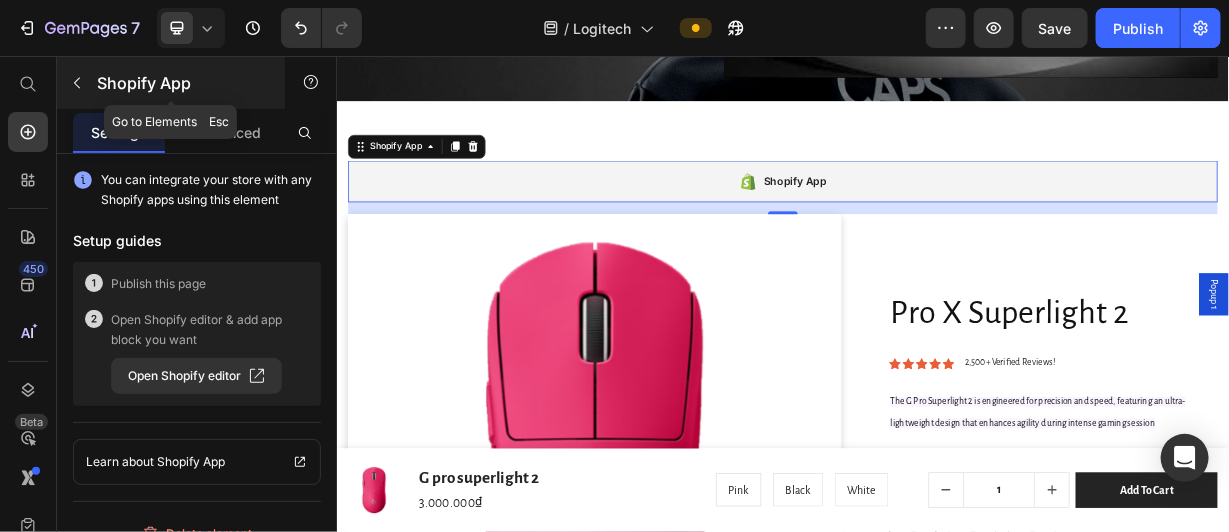 click 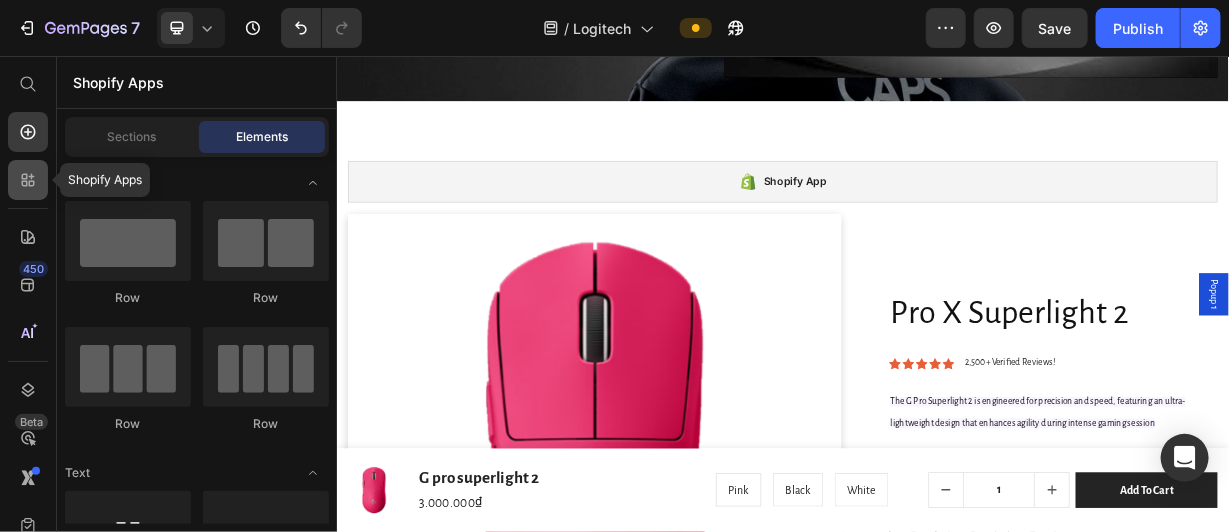 click 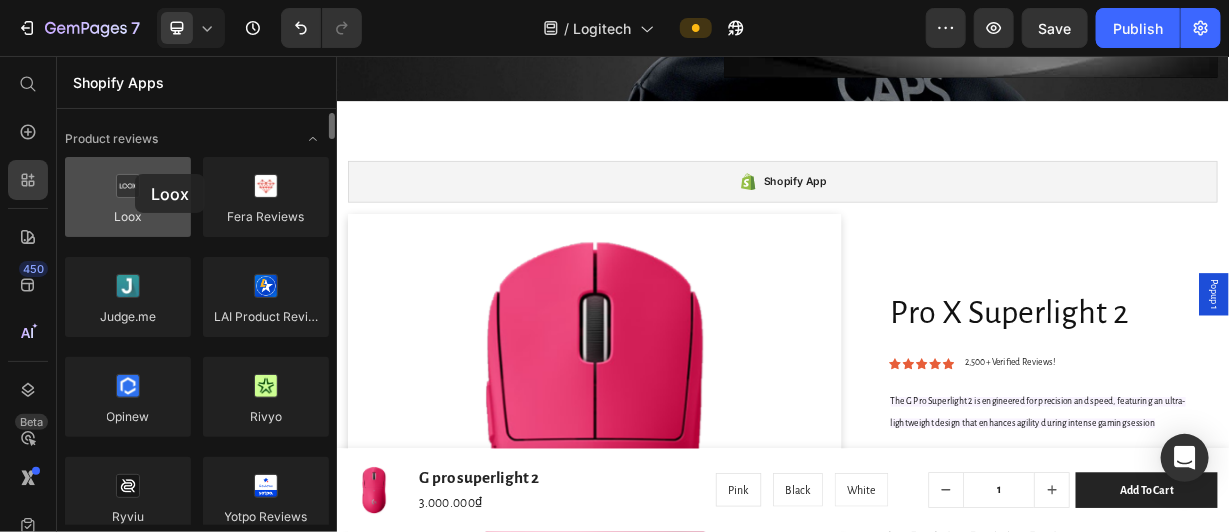 click at bounding box center [128, 197] 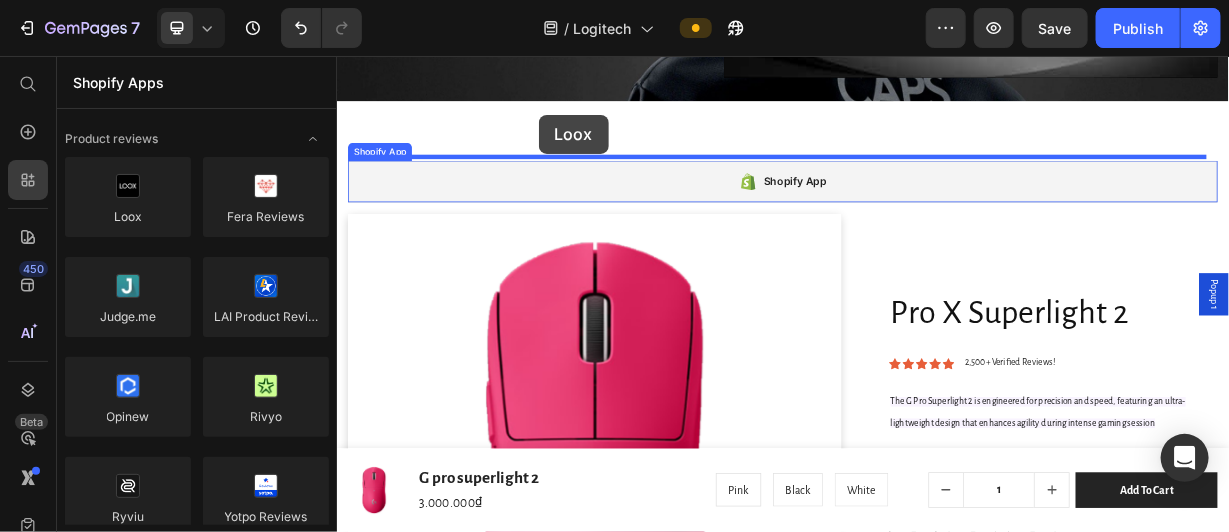 drag, startPoint x: 475, startPoint y: 252, endPoint x: 607, endPoint y: 136, distance: 175.72707 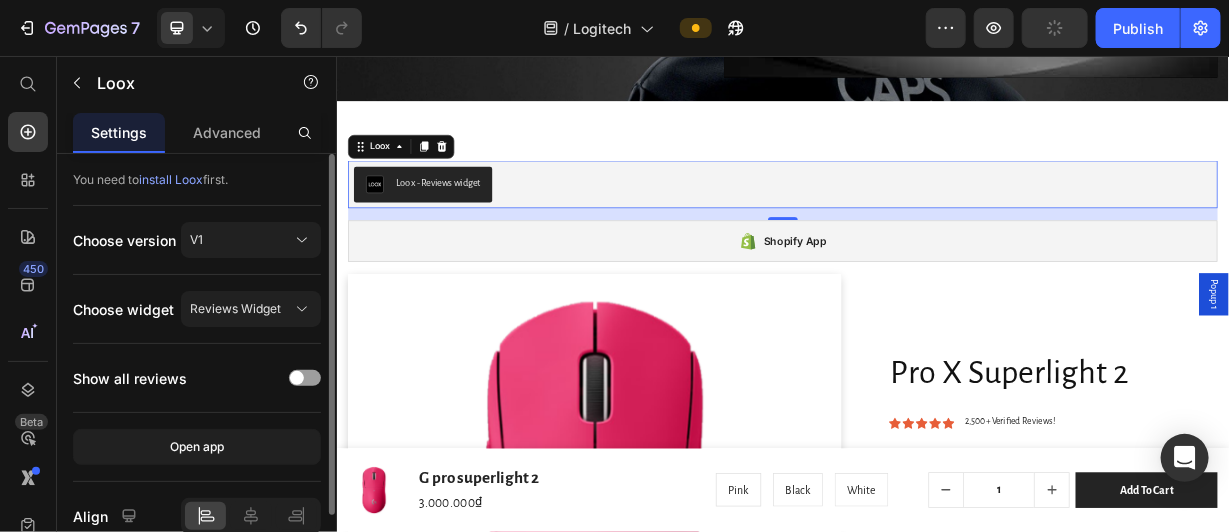 click on "install Loox" at bounding box center (171, 179) 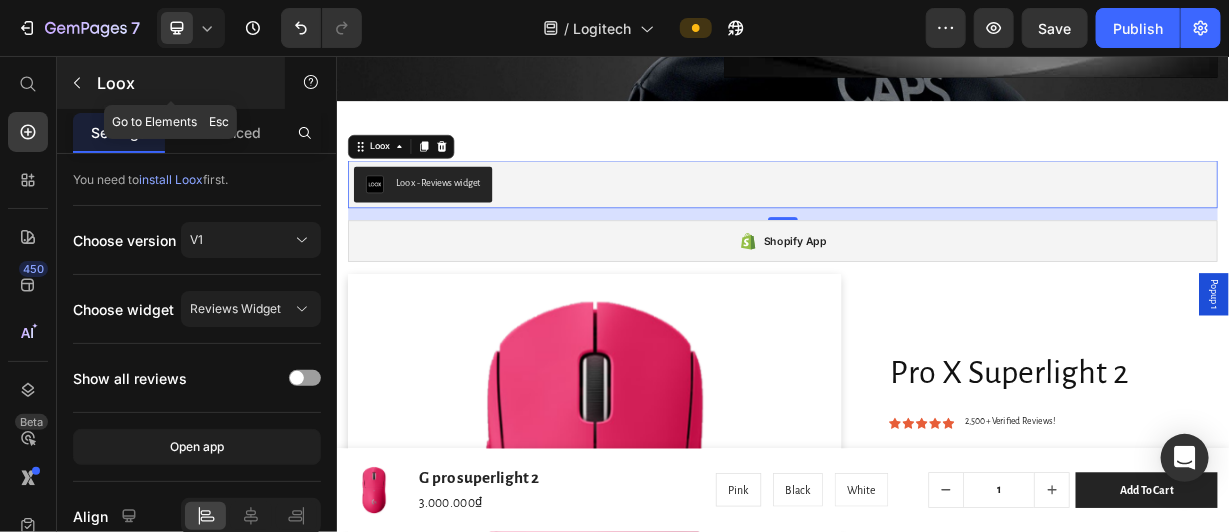 click 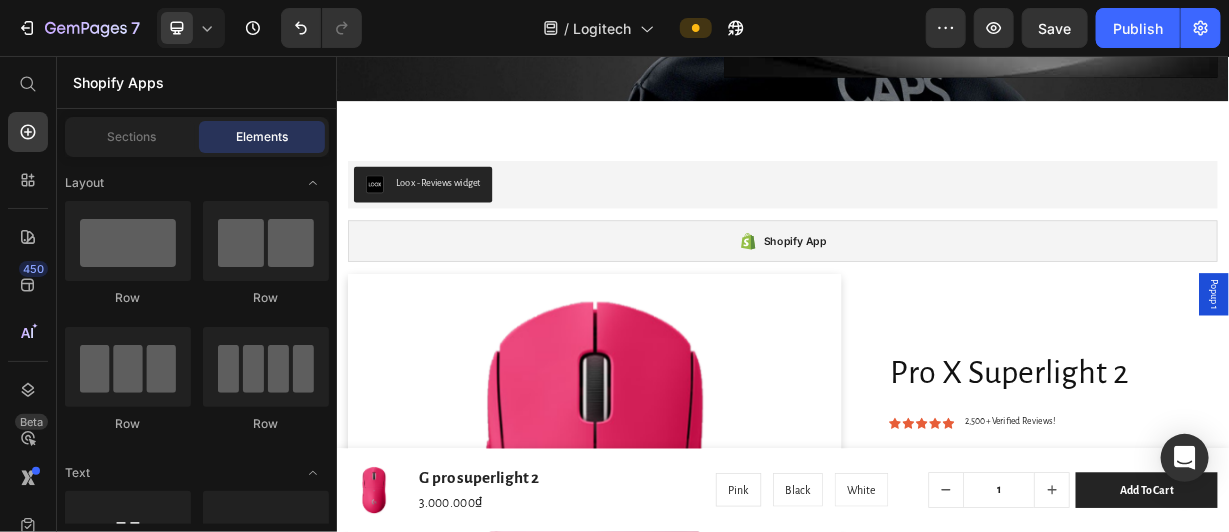 click on "Shopify Apps" at bounding box center [197, 82] 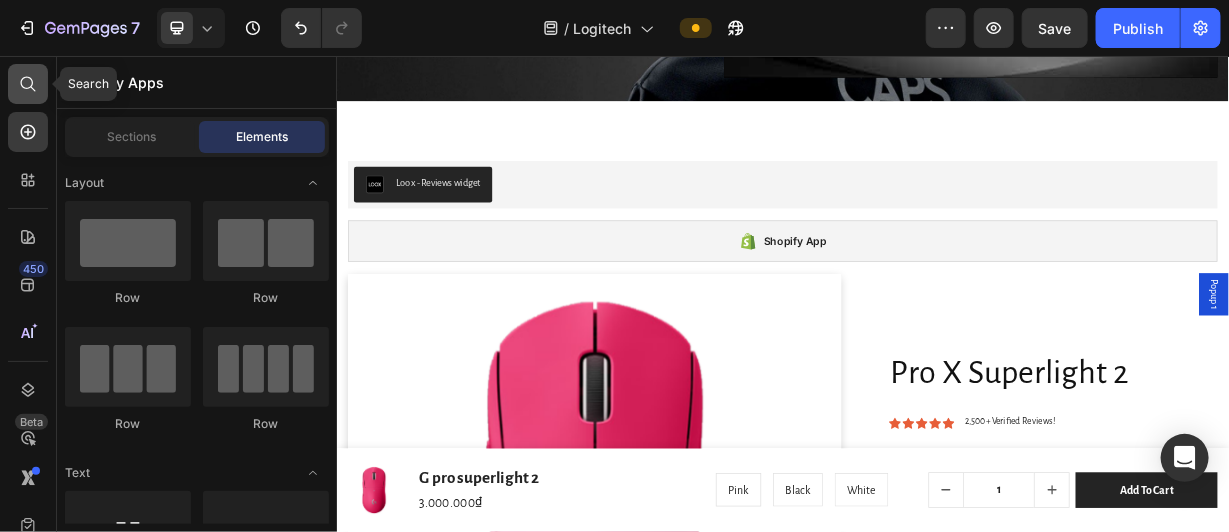 click 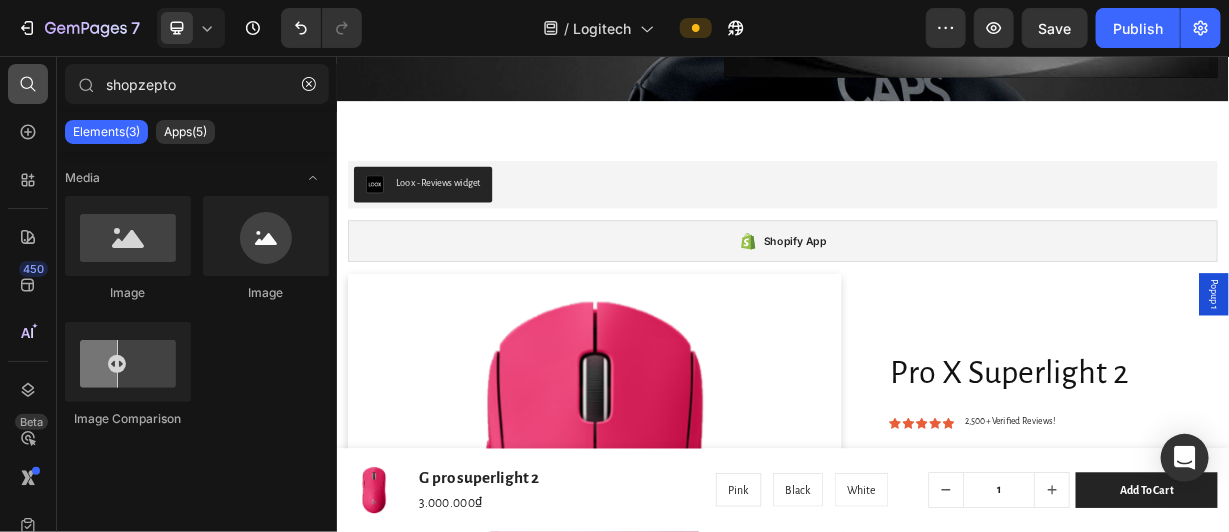 type on "zepto" 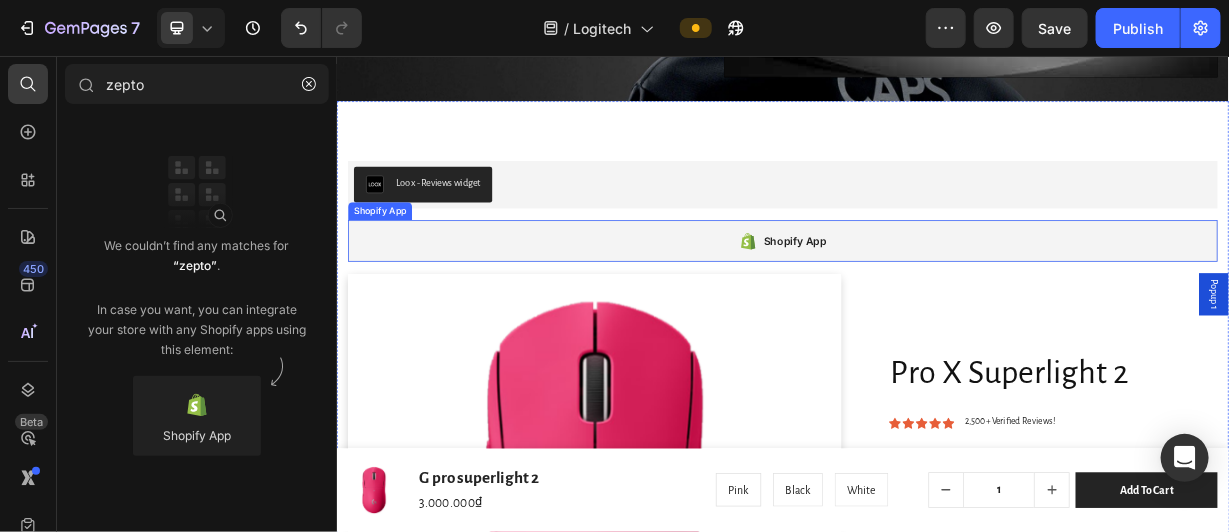 radio on "false" 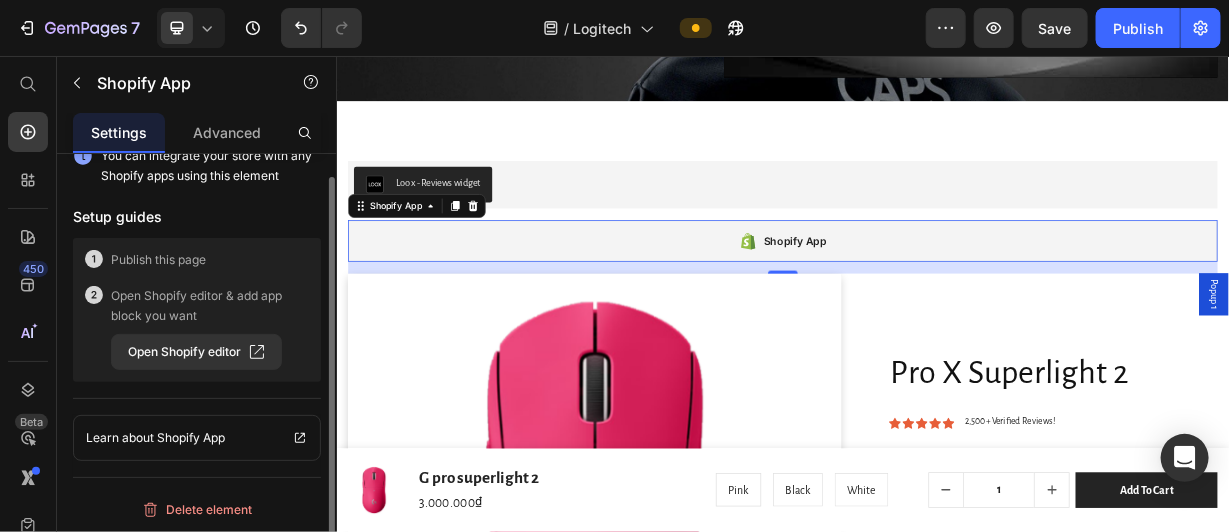 scroll, scrollTop: 22, scrollLeft: 0, axis: vertical 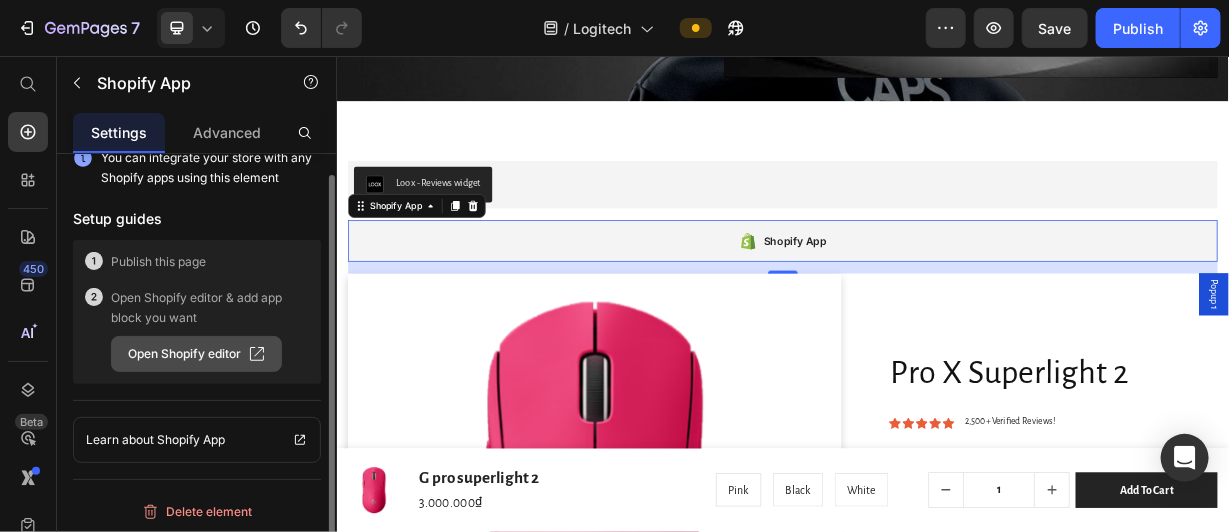 click on "Open Shopify editor" at bounding box center (196, 354) 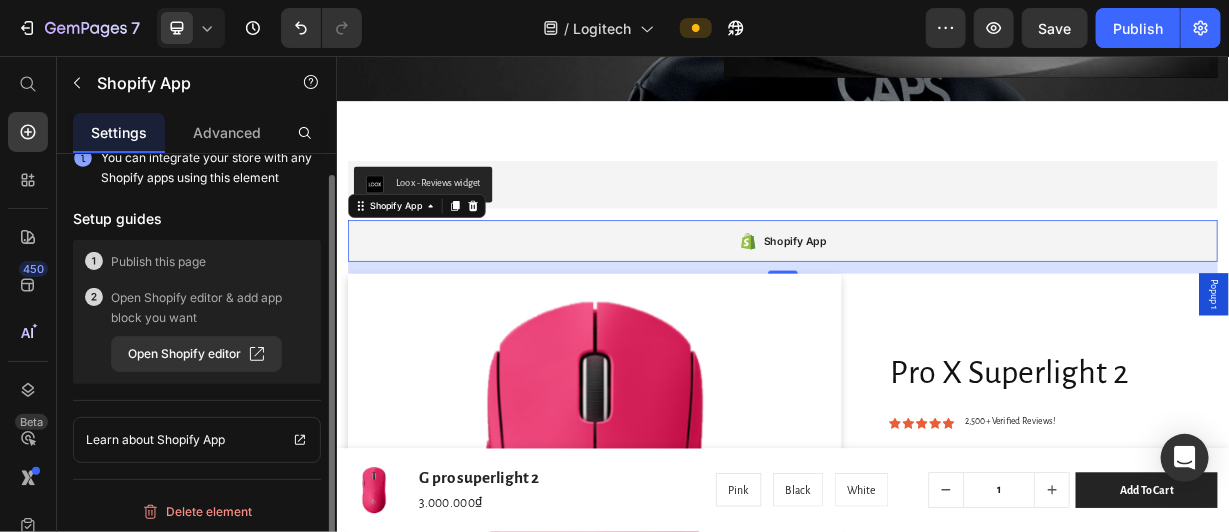 type 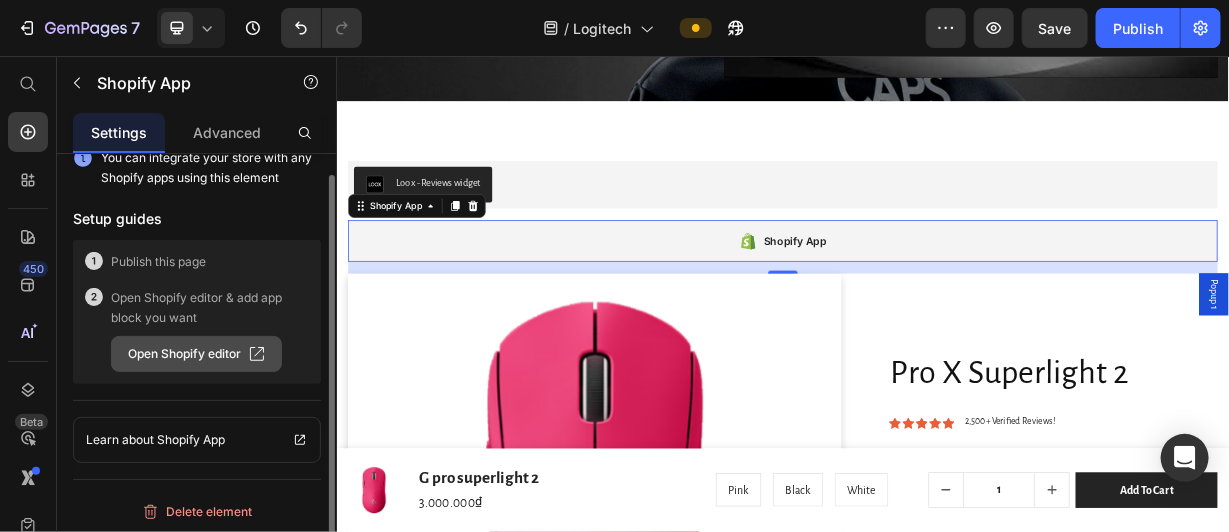 click on "Open Shopify editor" at bounding box center (196, 354) 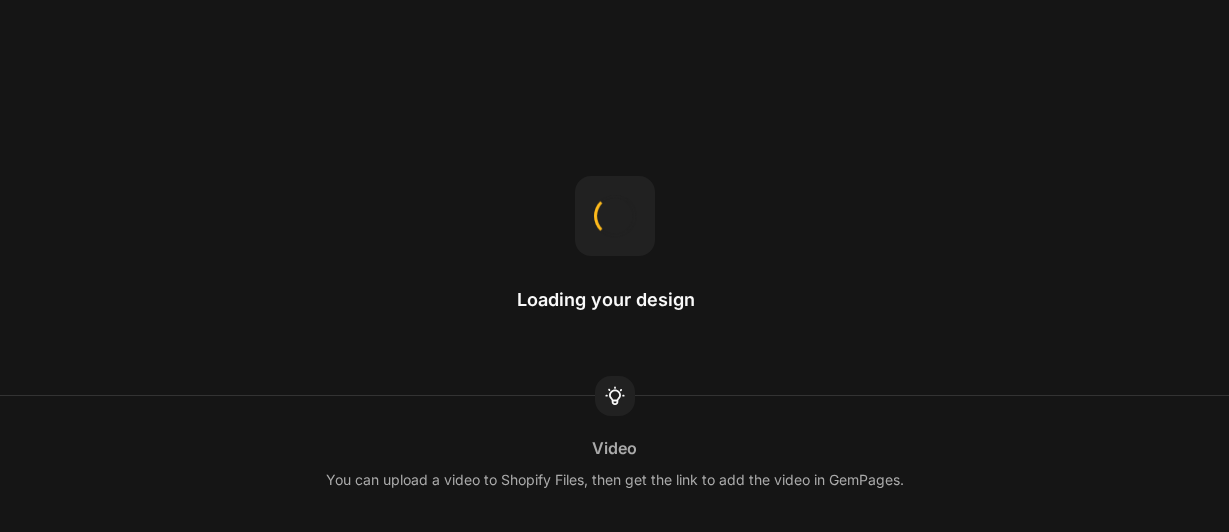 scroll, scrollTop: 0, scrollLeft: 0, axis: both 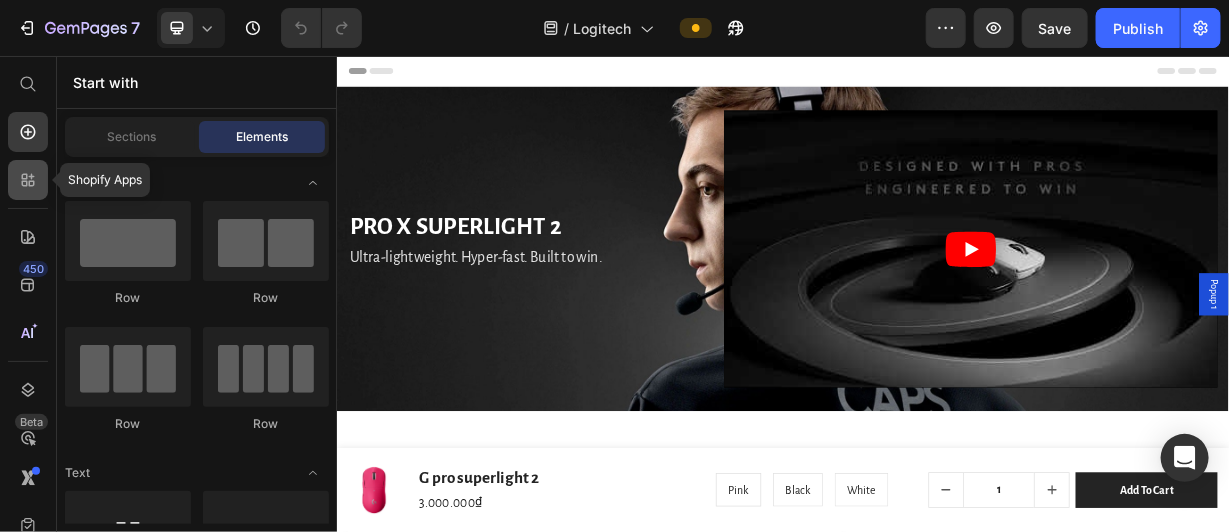 click 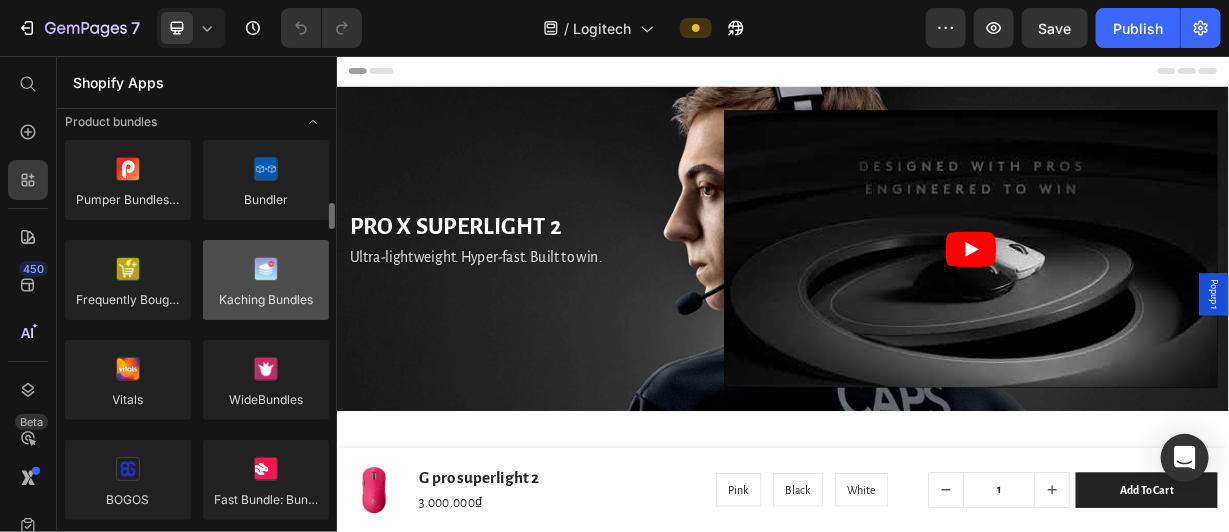 scroll, scrollTop: 1399, scrollLeft: 0, axis: vertical 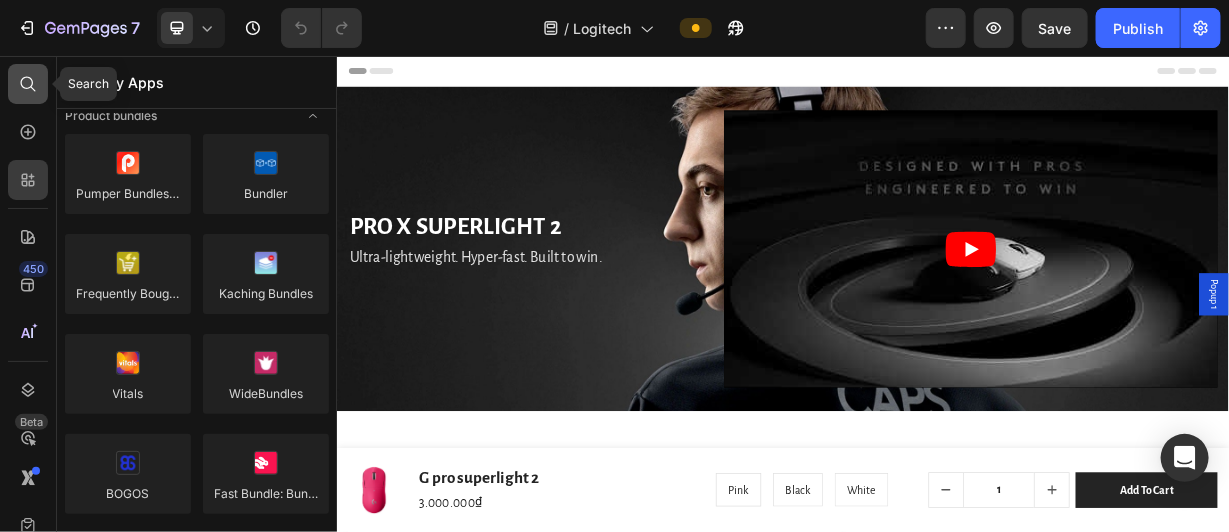 click 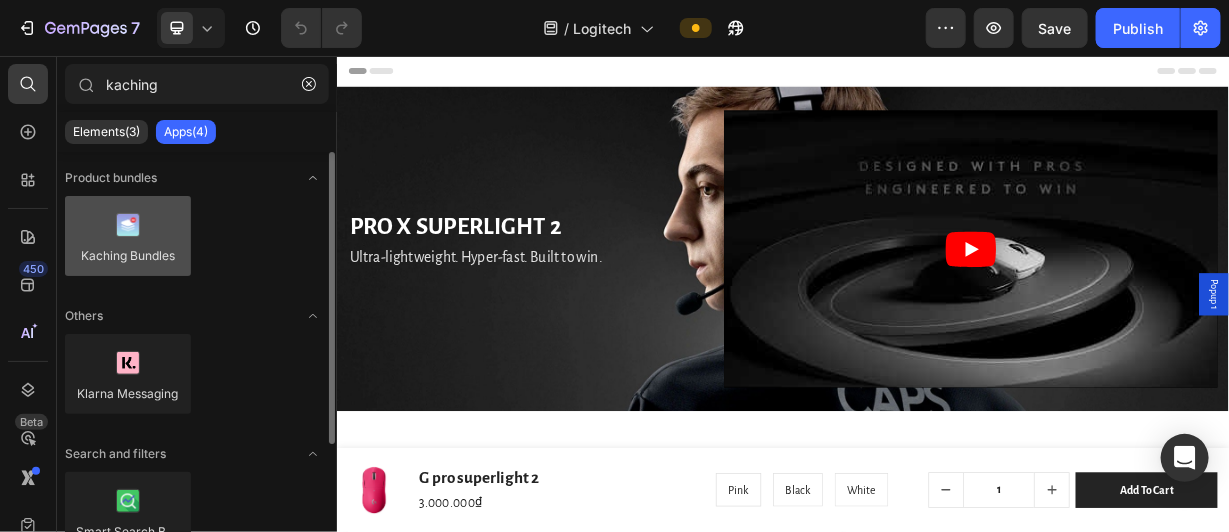 type on "kaching" 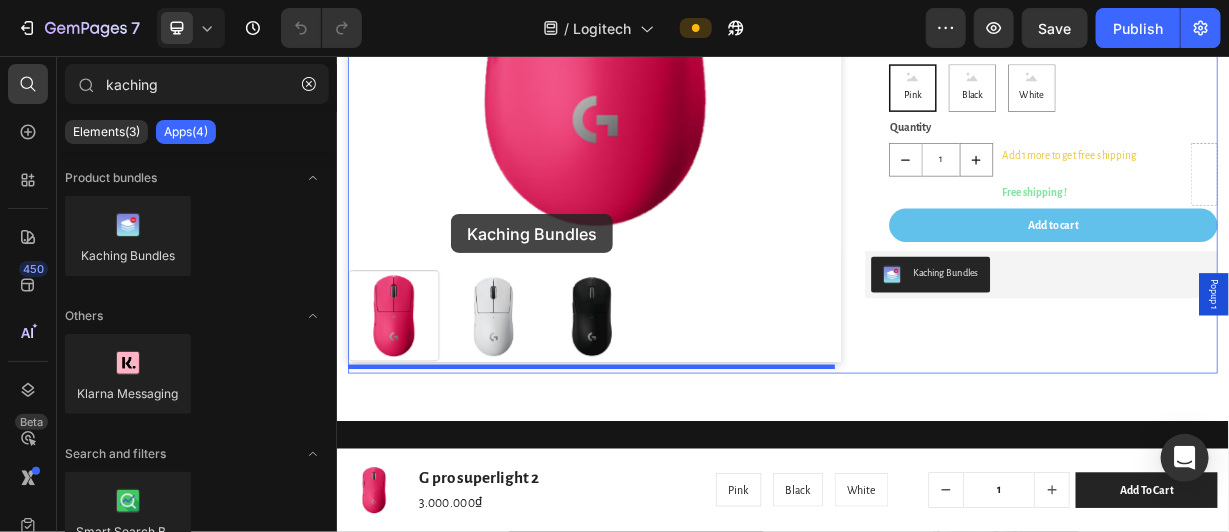 scroll, scrollTop: 1100, scrollLeft: 0, axis: vertical 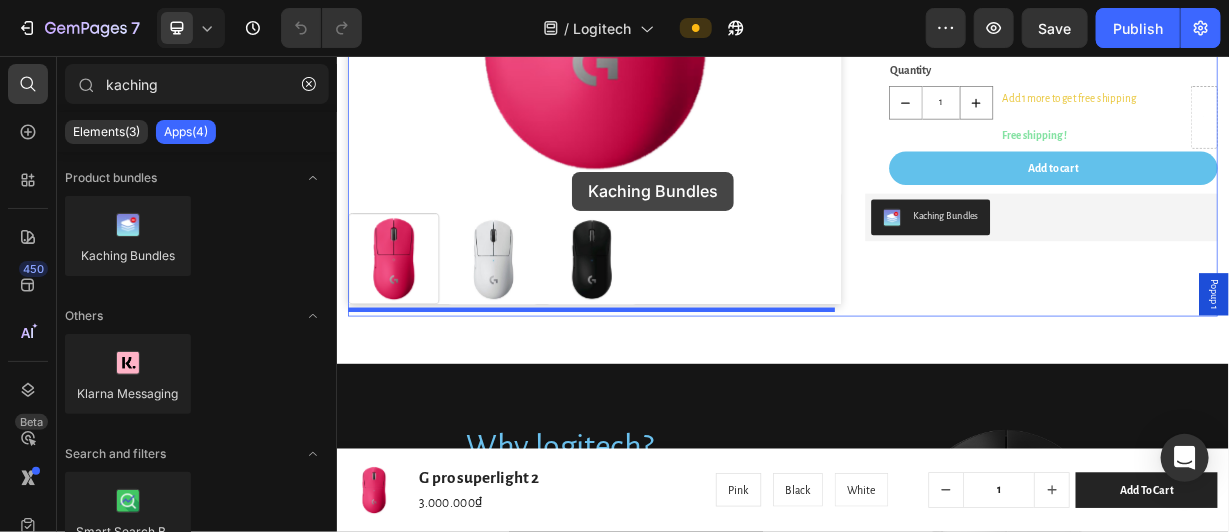 drag, startPoint x: 458, startPoint y: 289, endPoint x: 657, endPoint y: 211, distance: 213.7405 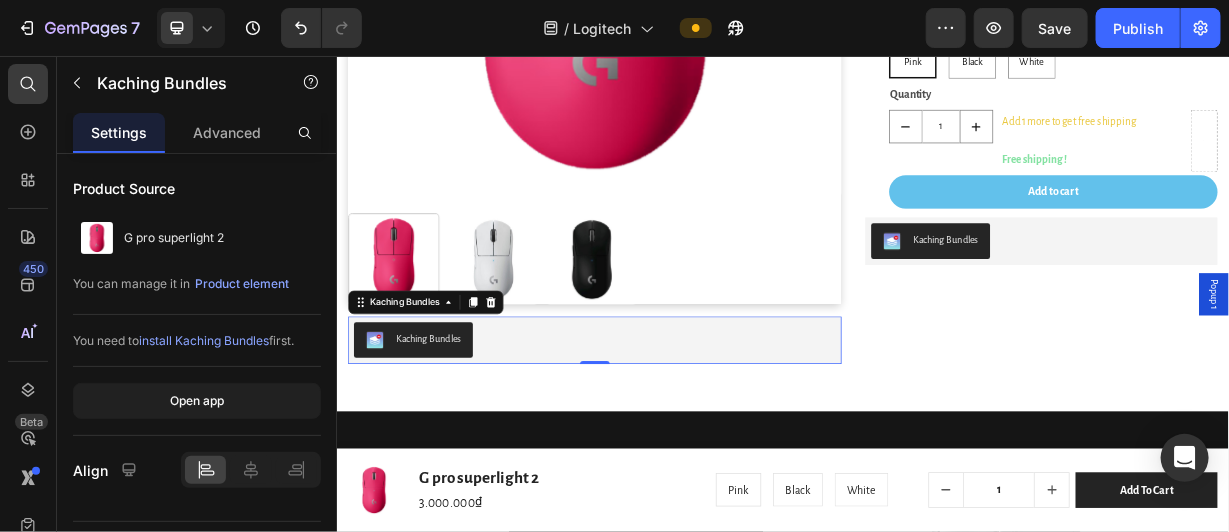 radio on "false" 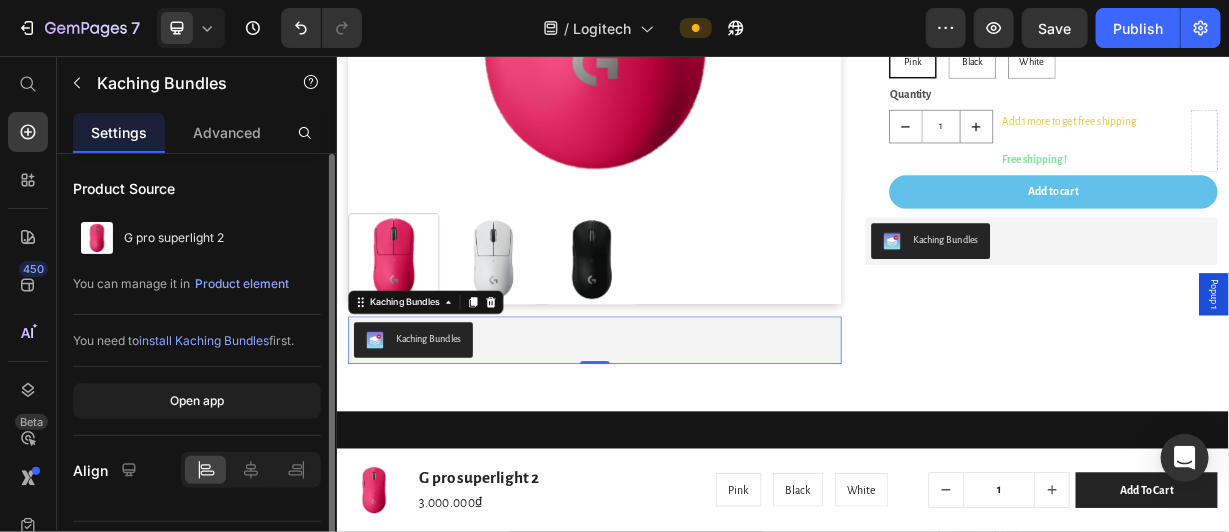scroll, scrollTop: 44, scrollLeft: 0, axis: vertical 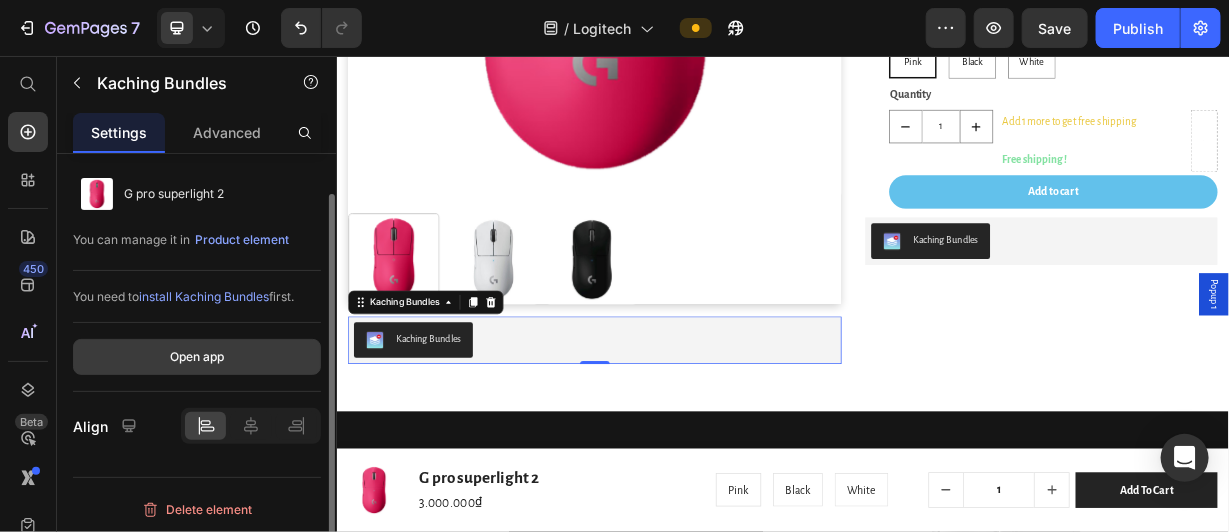 click on "Open app" at bounding box center (197, 357) 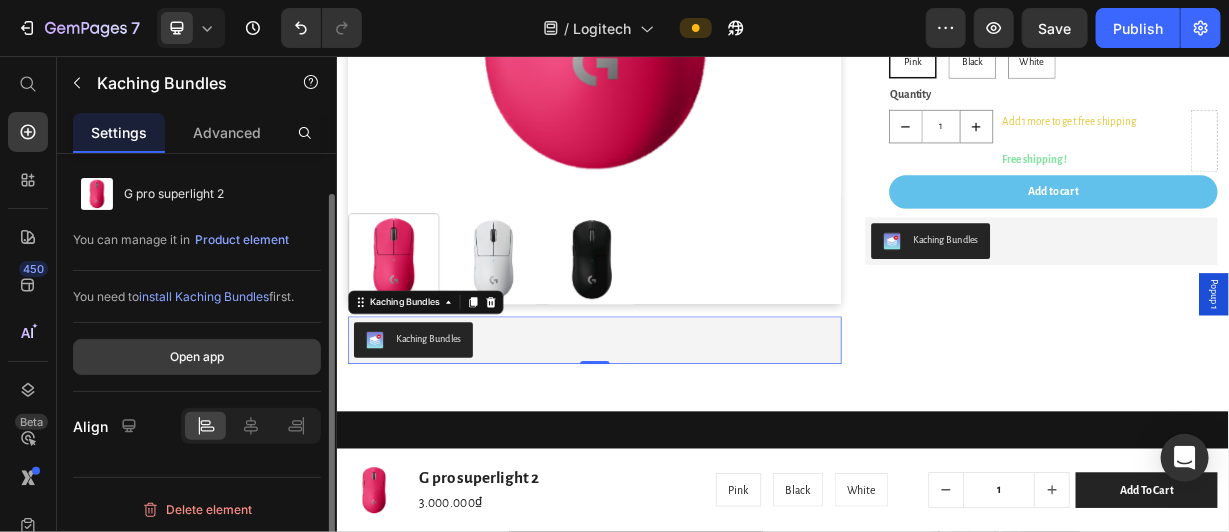 type 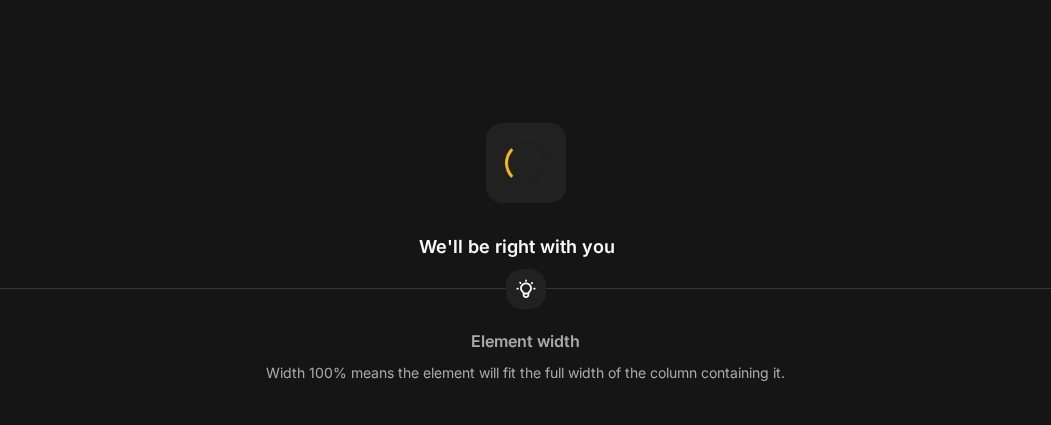scroll, scrollTop: 0, scrollLeft: 0, axis: both 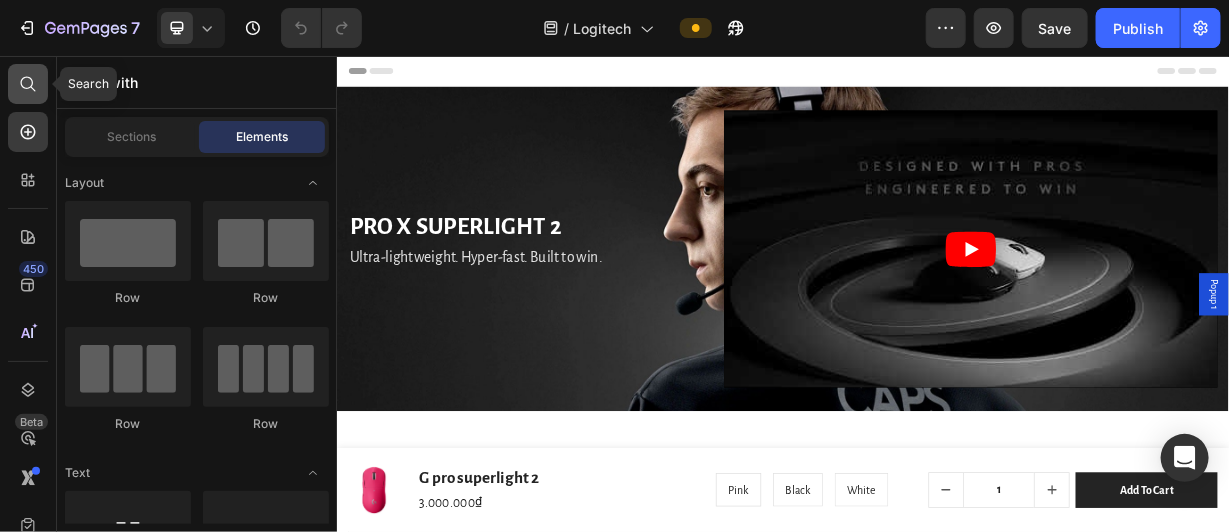 click 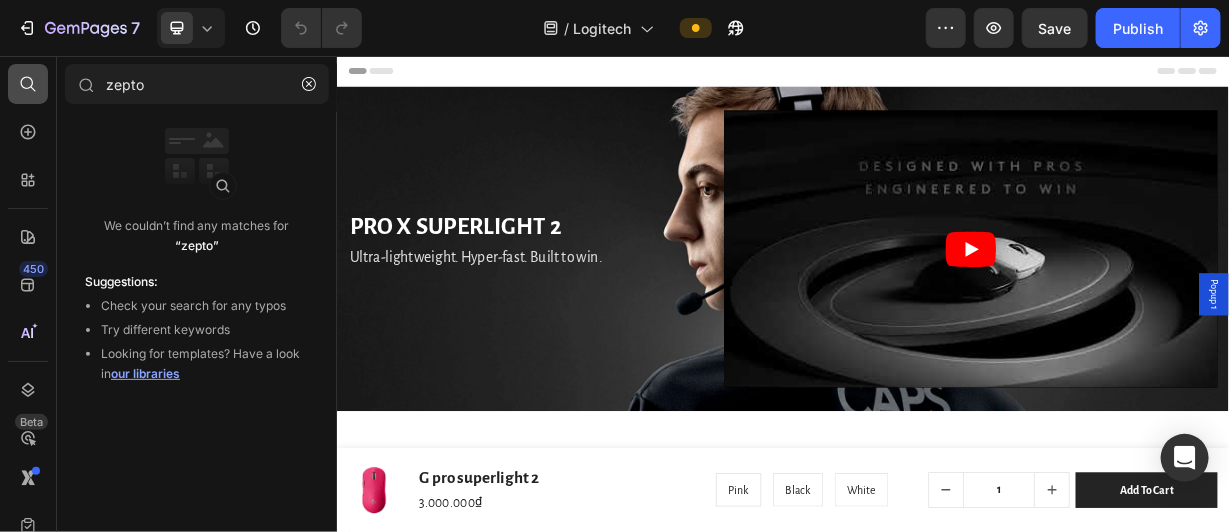 type 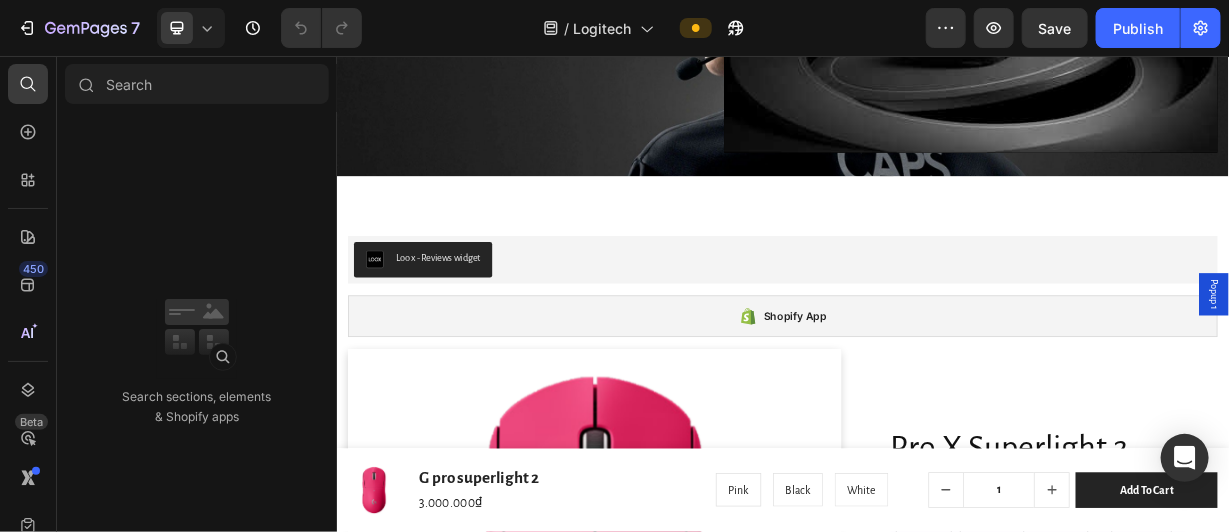 scroll, scrollTop: 314, scrollLeft: 0, axis: vertical 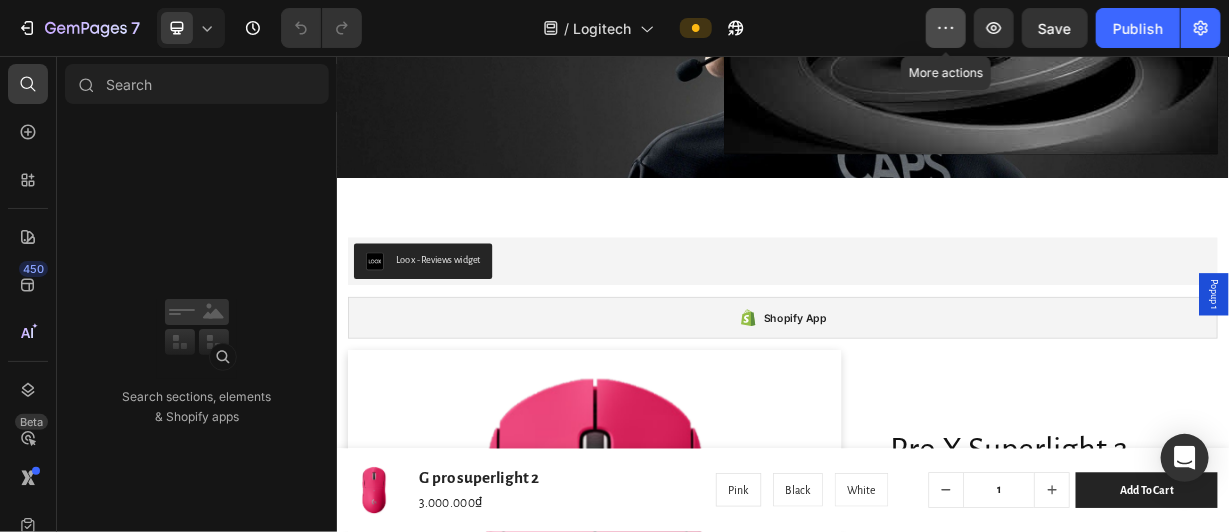 click 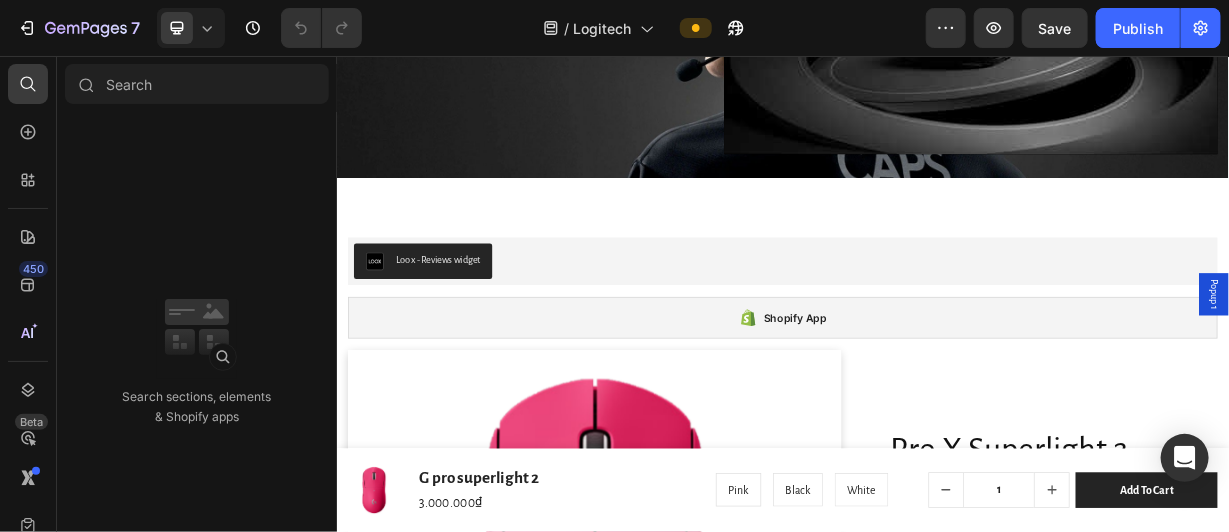 click on "/  Logitech" 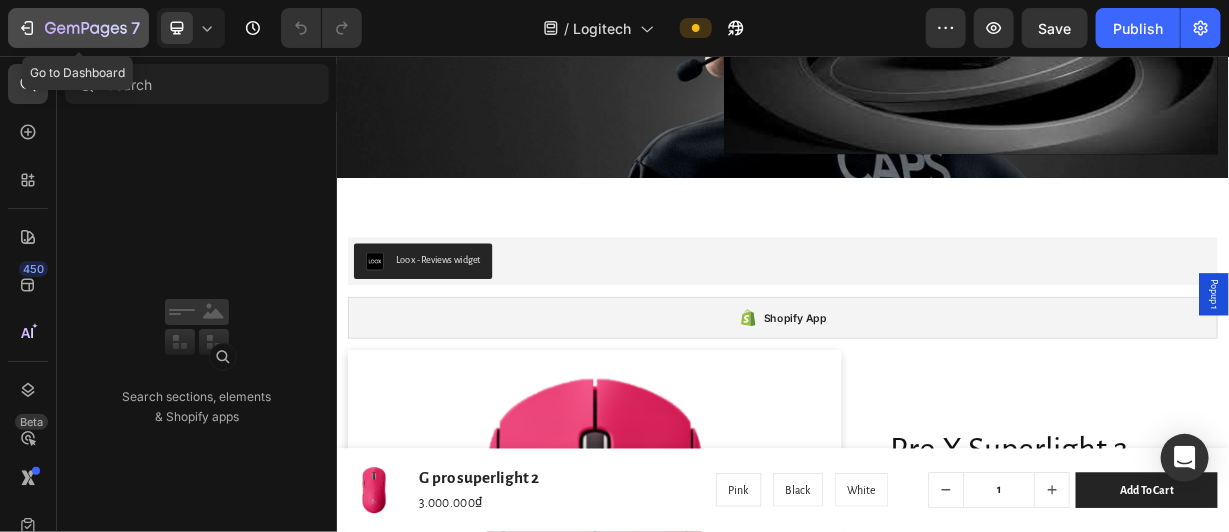 click 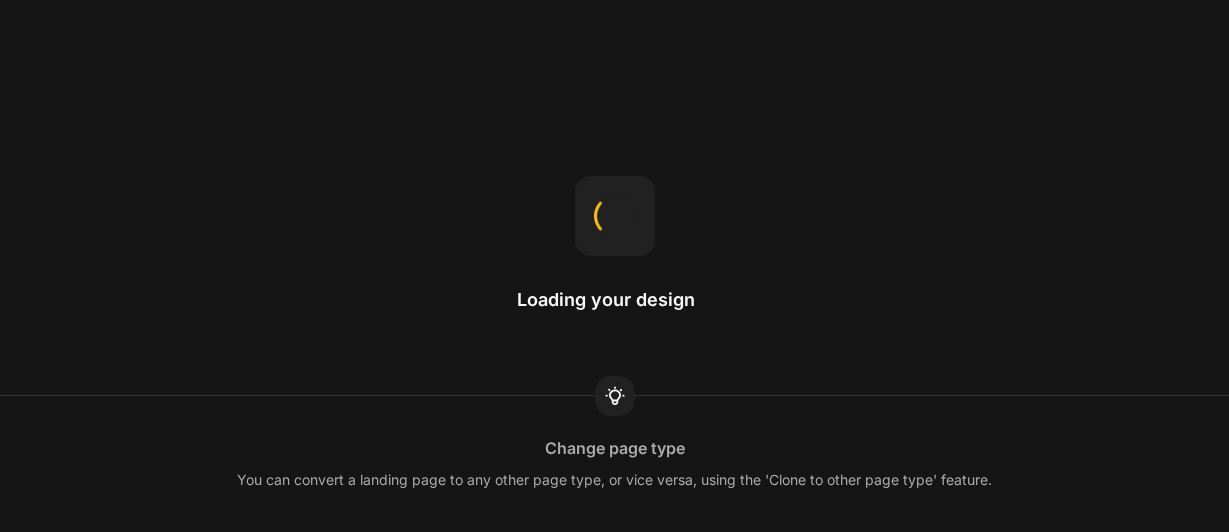 scroll, scrollTop: 0, scrollLeft: 0, axis: both 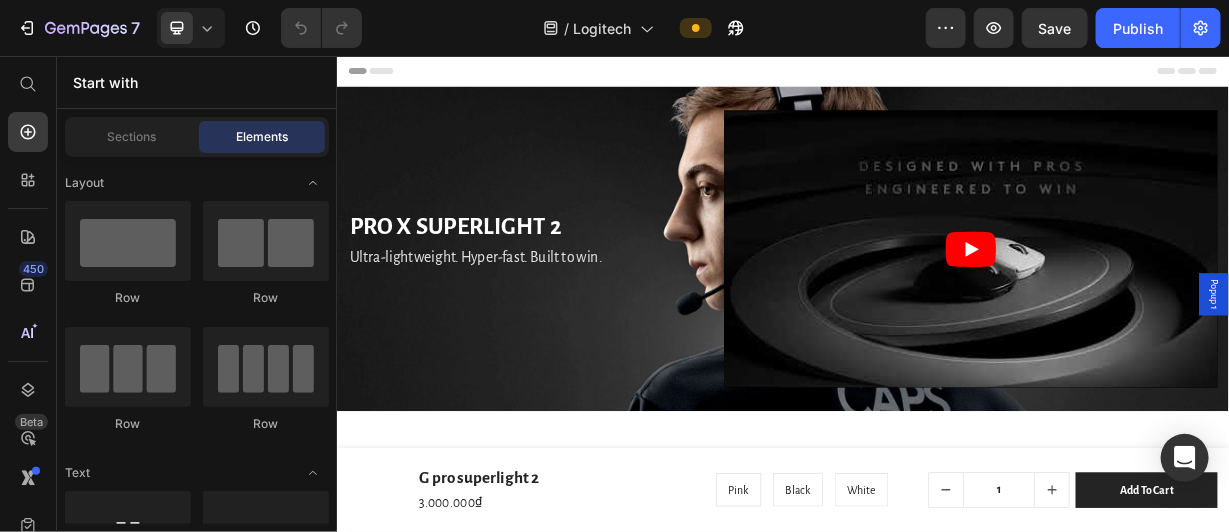 radio on "false" 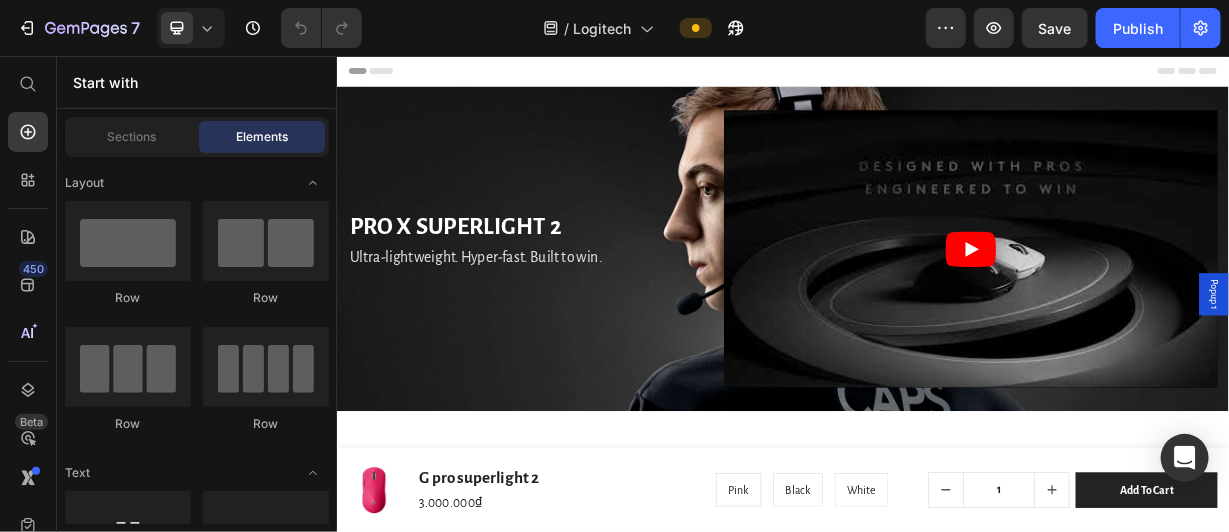 scroll, scrollTop: 0, scrollLeft: 0, axis: both 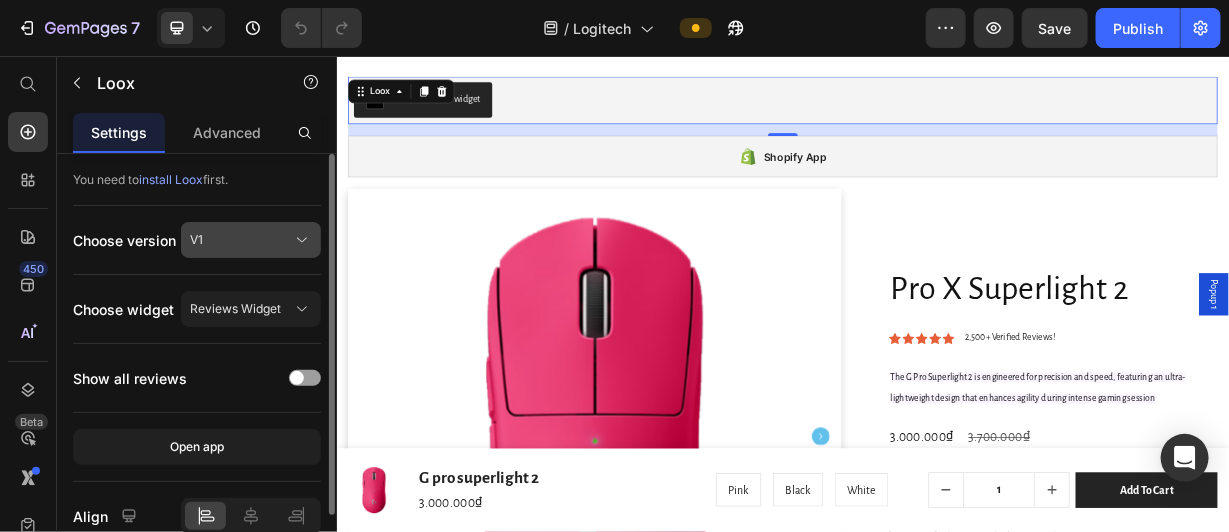 click on "V1" 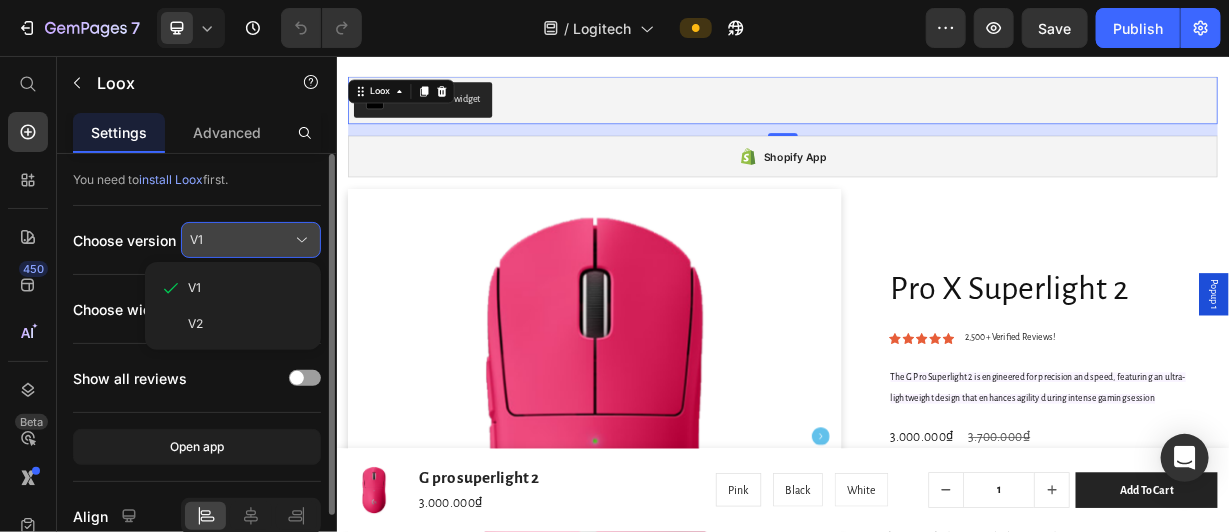 click on "V1" at bounding box center [251, 240] 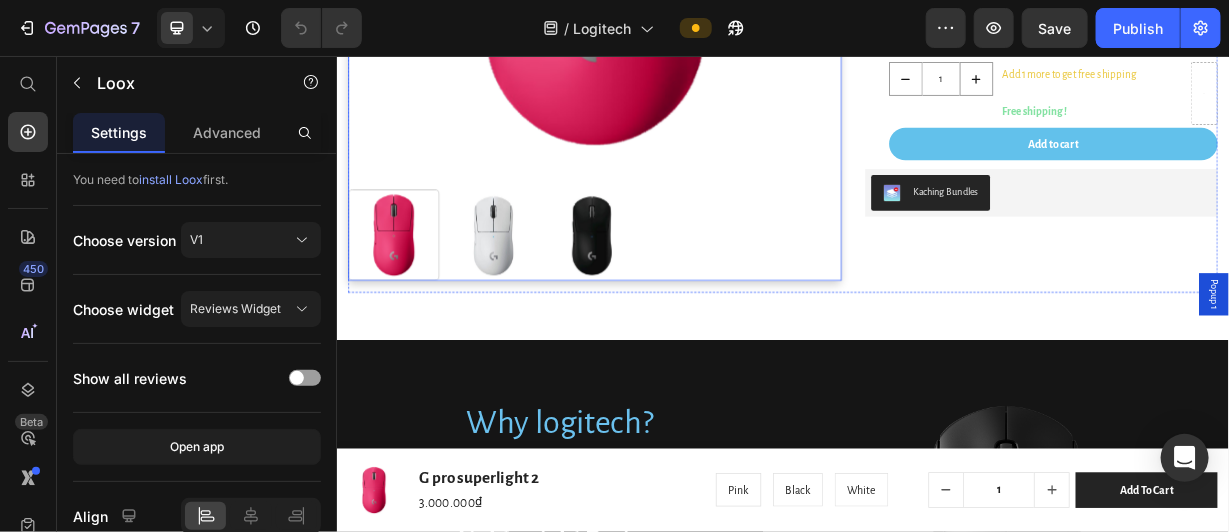 scroll, scrollTop: 1217, scrollLeft: 0, axis: vertical 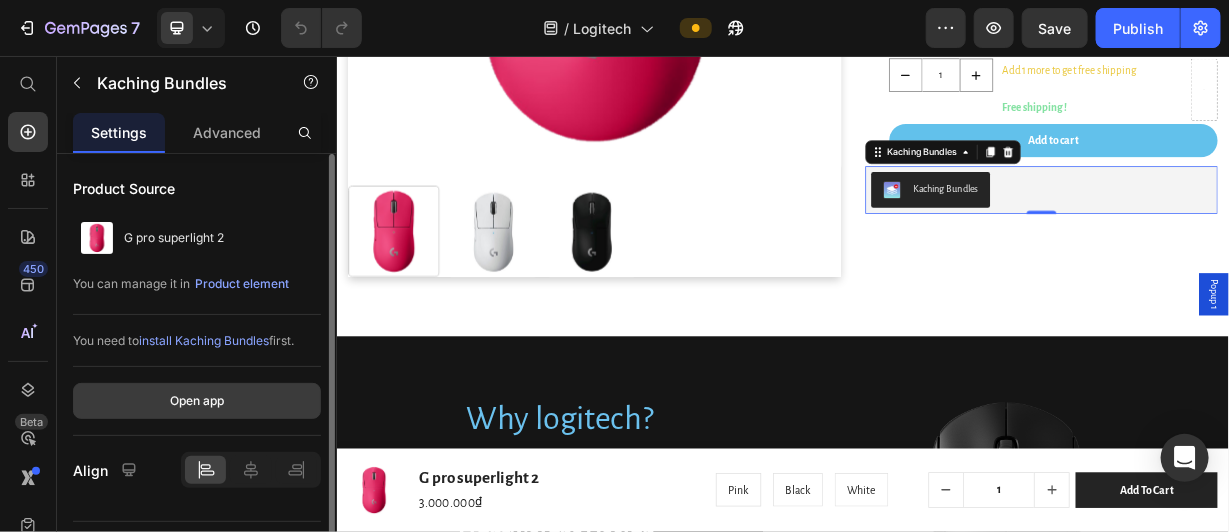 click on "Open app" at bounding box center [197, 401] 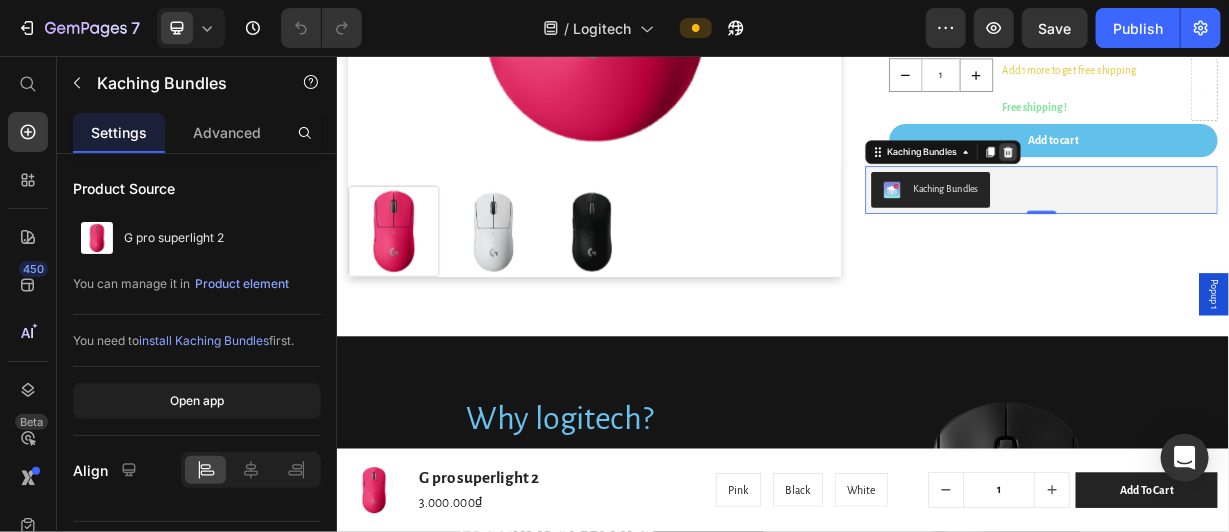 click 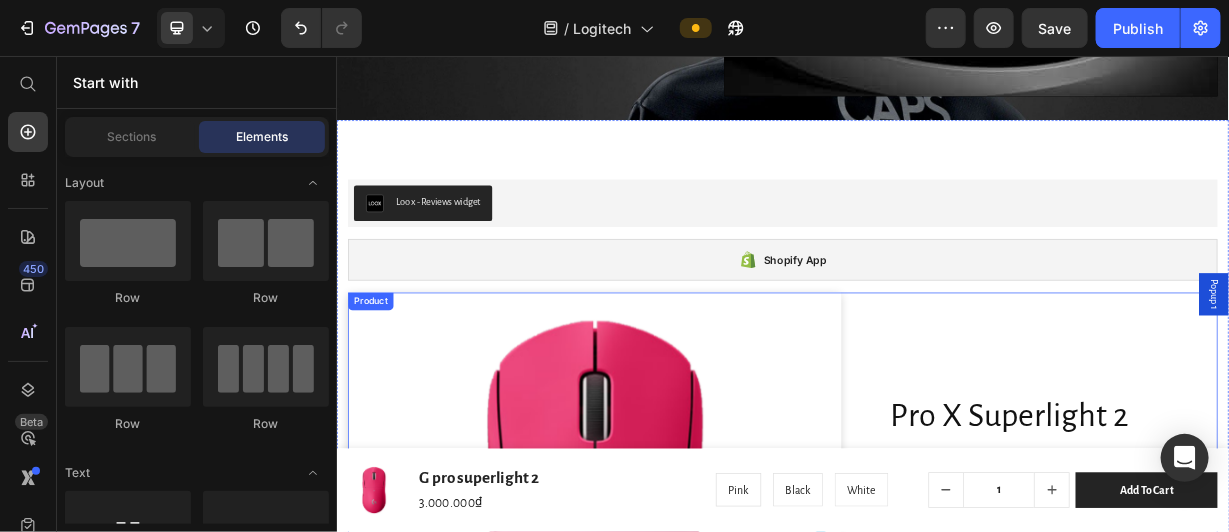 scroll, scrollTop: 389, scrollLeft: 0, axis: vertical 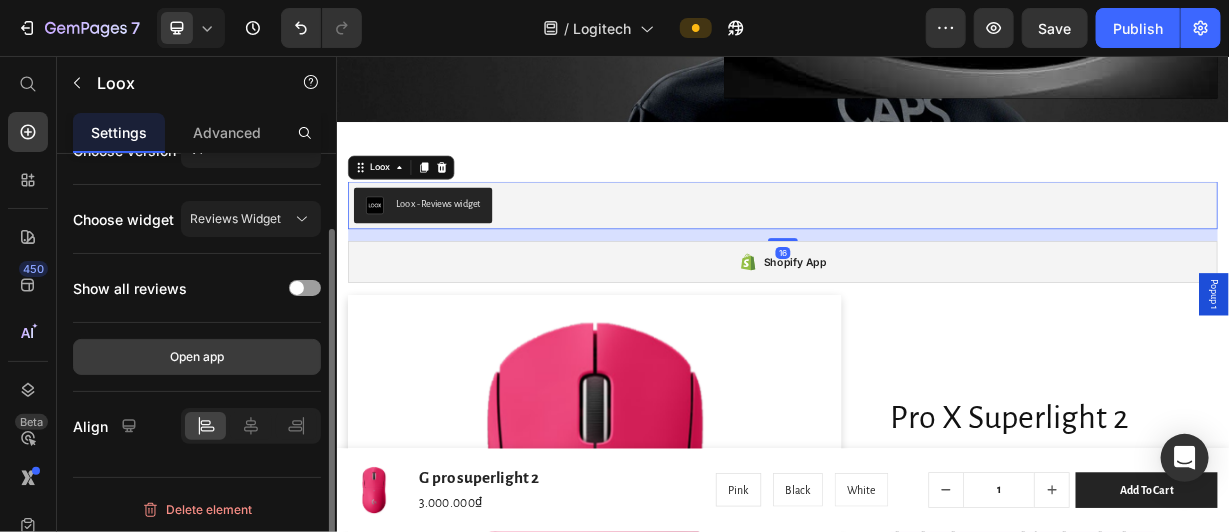 click on "Open app" at bounding box center [197, 357] 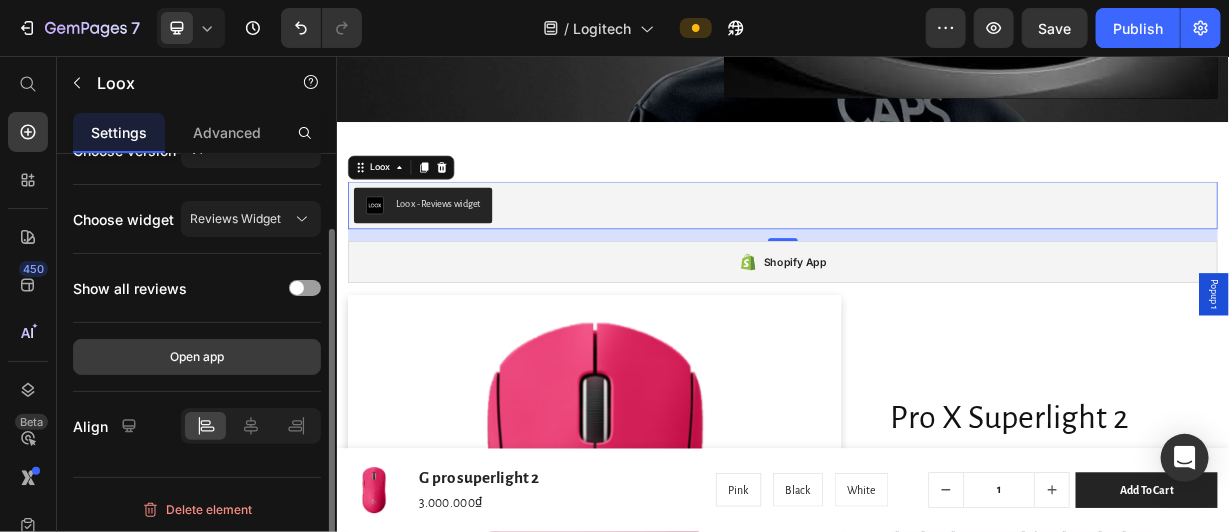 type 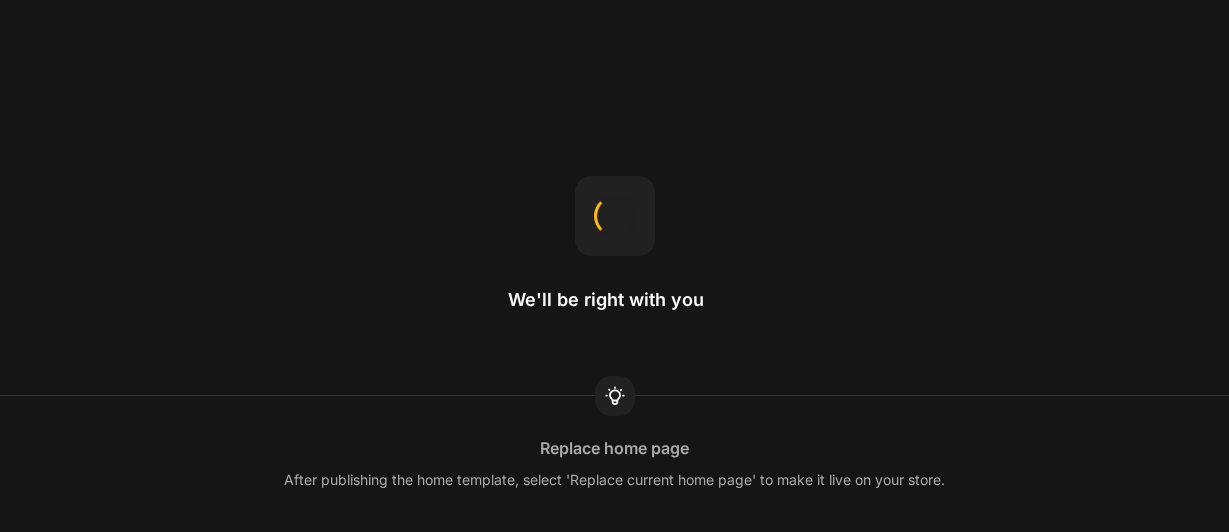 scroll, scrollTop: 0, scrollLeft: 0, axis: both 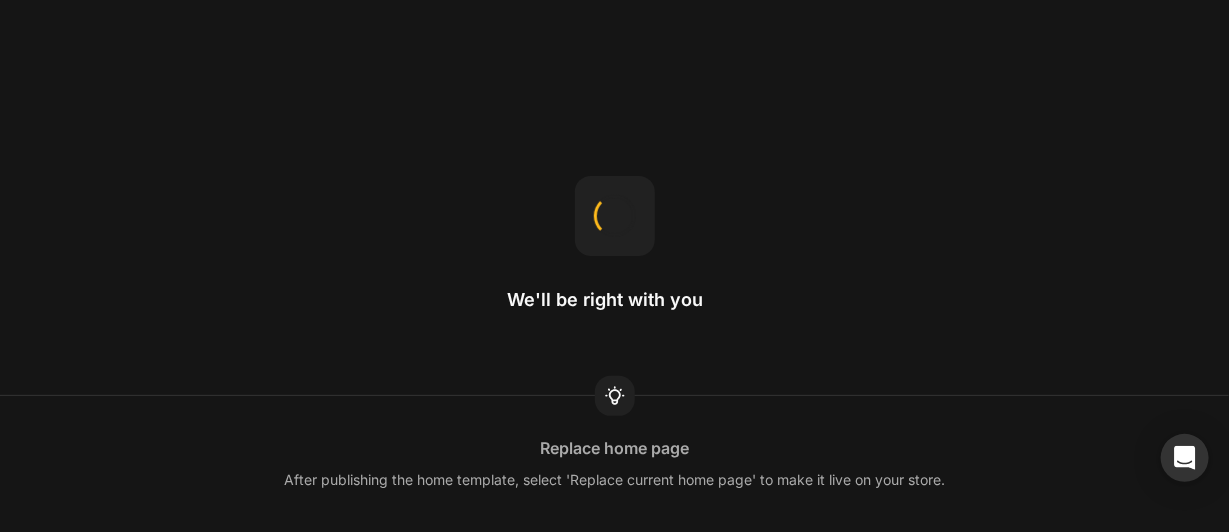 click on "We'll be right with you Replace home page After publishing the home template, select 'Replace current home page' to make it live on your store." at bounding box center [614, 266] 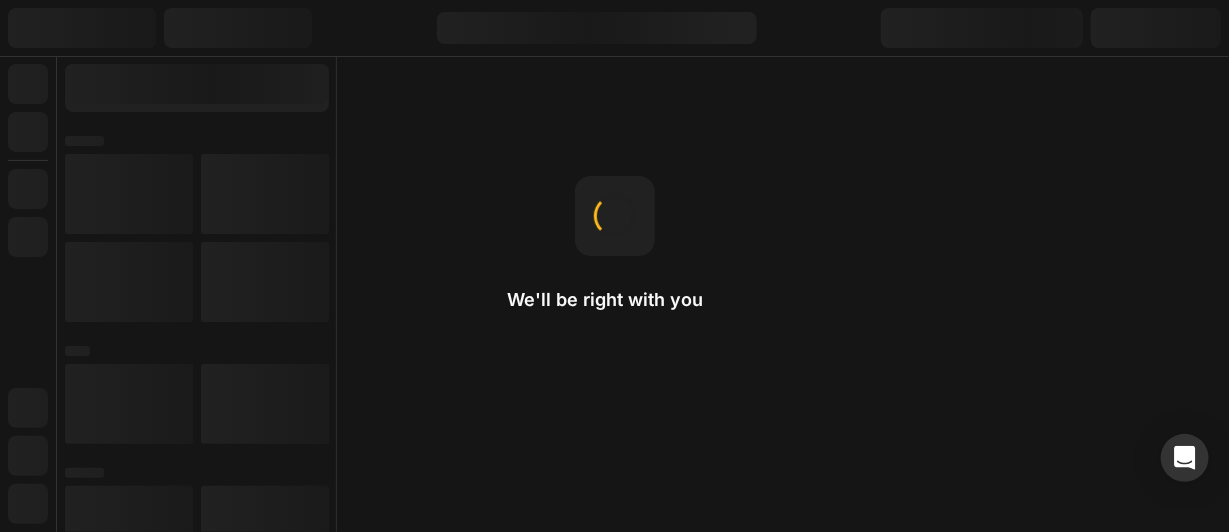 scroll, scrollTop: 0, scrollLeft: 0, axis: both 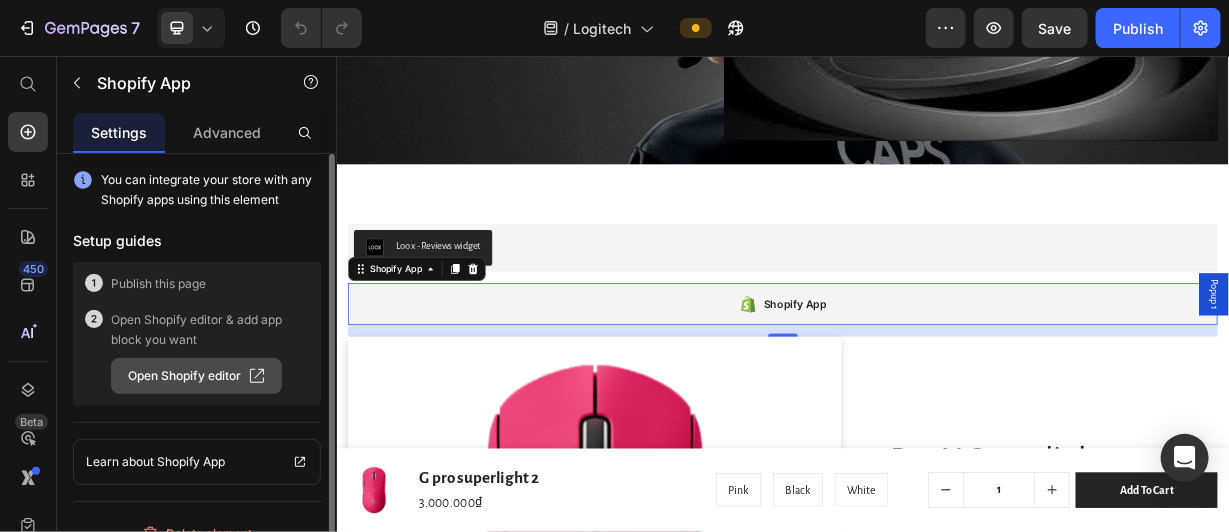 click on "Open Shopify editor" at bounding box center [196, 376] 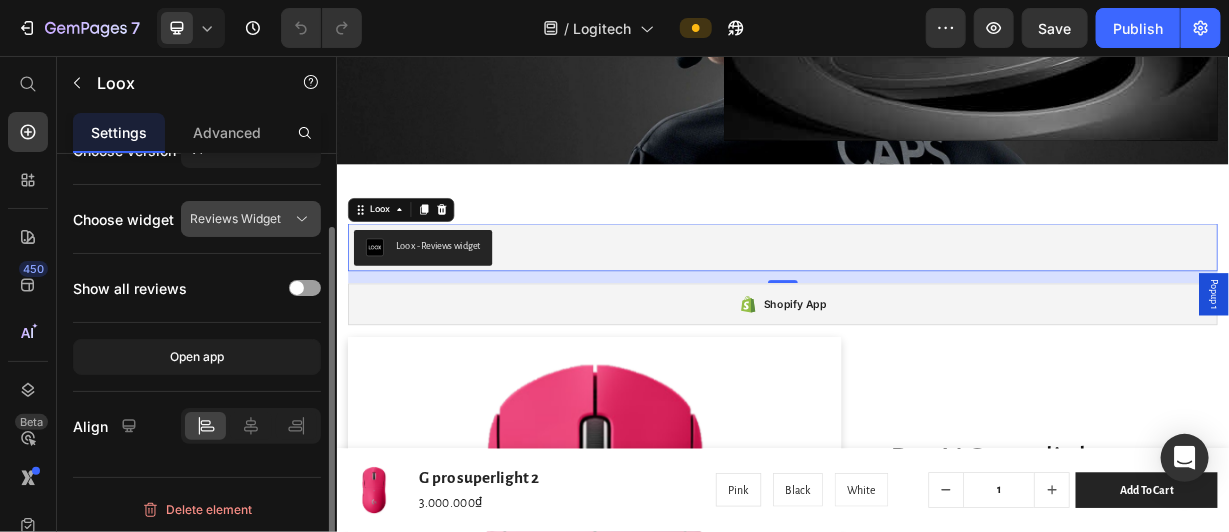 scroll, scrollTop: 0, scrollLeft: 0, axis: both 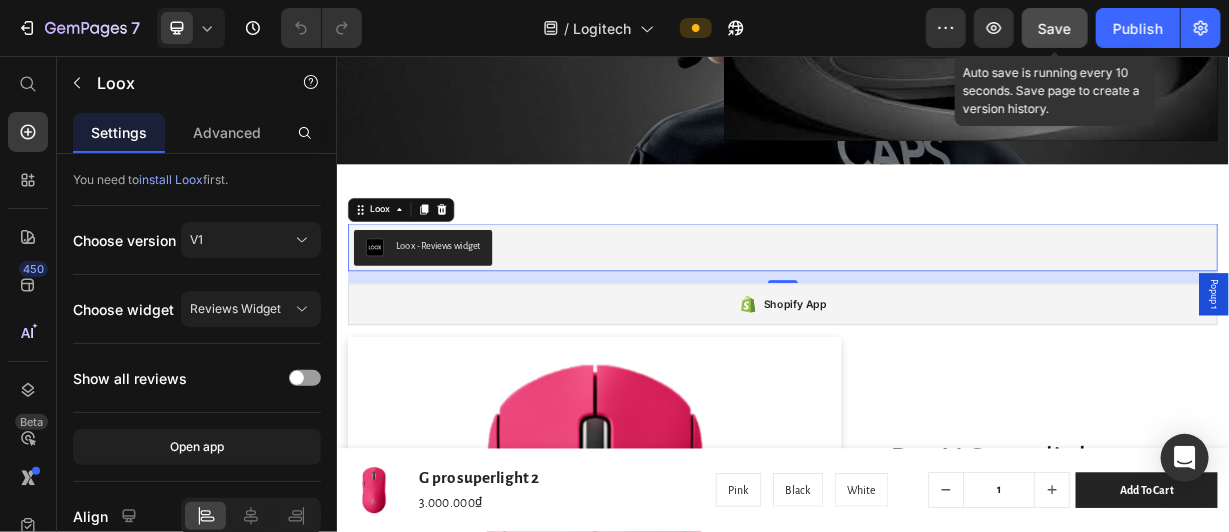 click on "Save" at bounding box center (1055, 28) 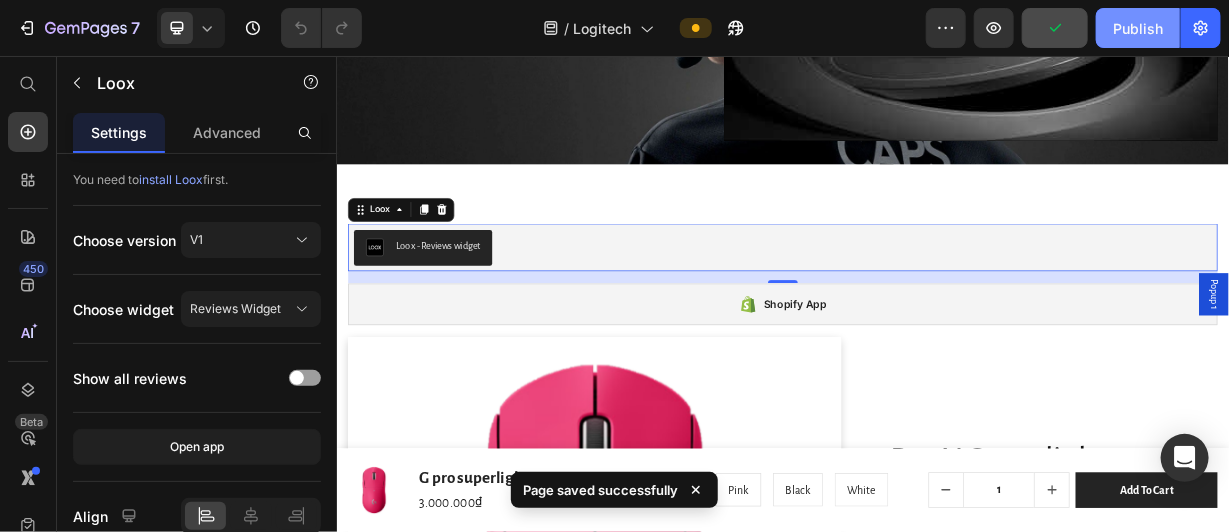 click on "Publish" 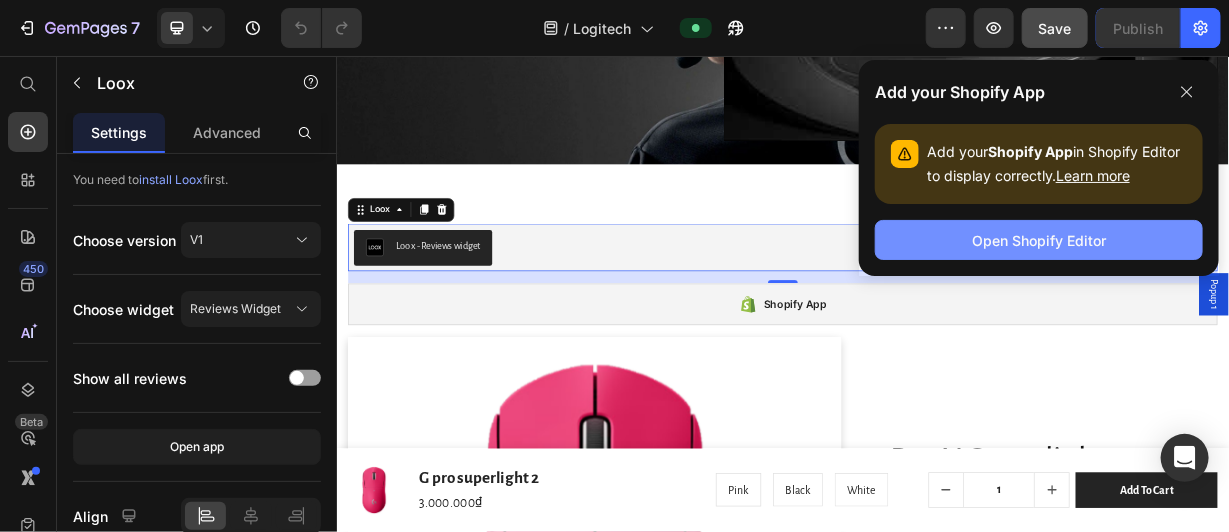 click on "Open Shopify Editor" at bounding box center [1039, 240] 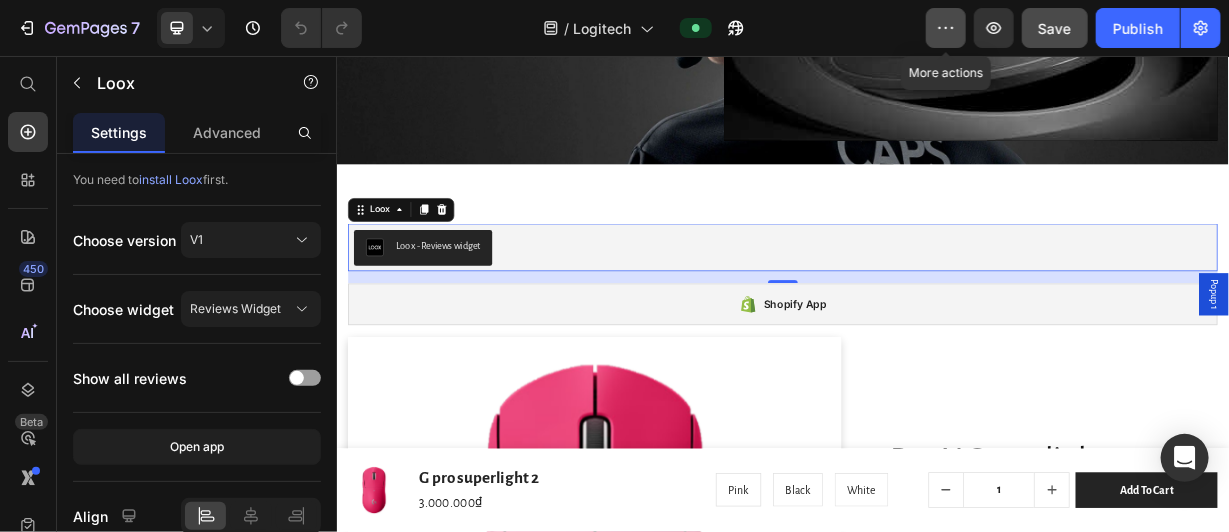 click 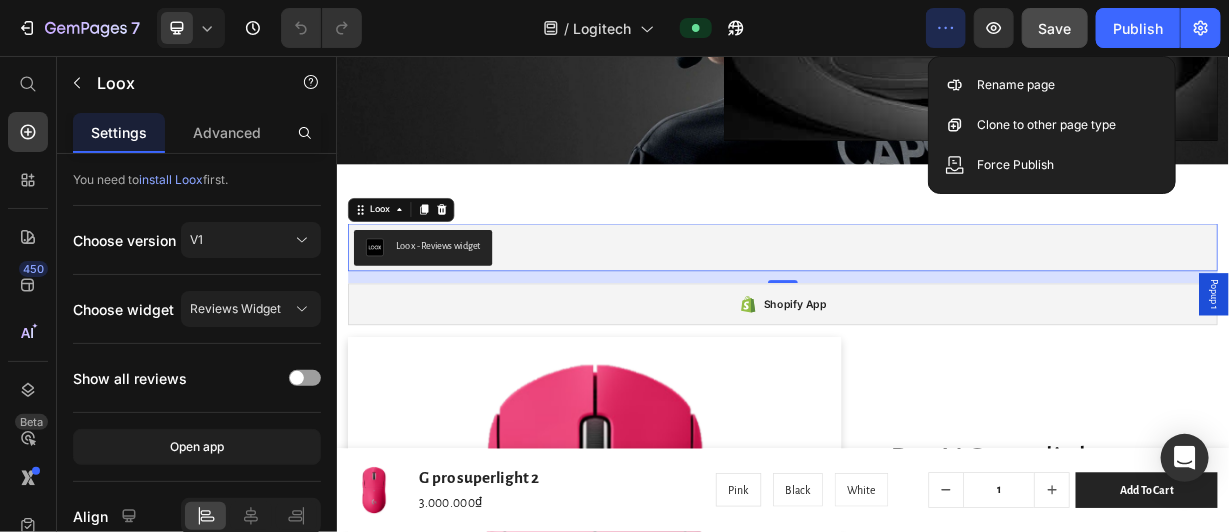 click 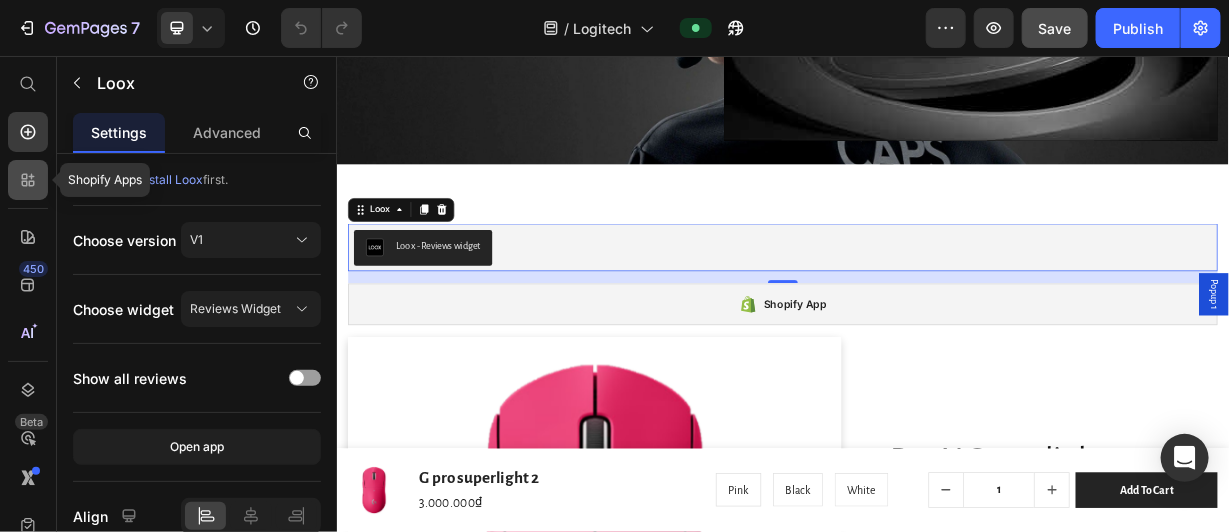 click 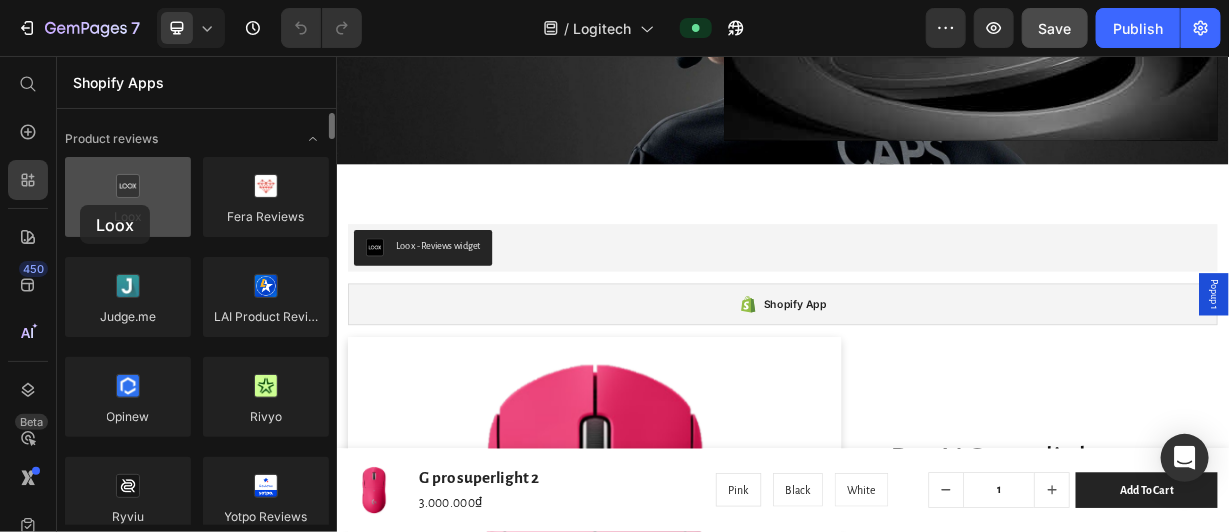 drag, startPoint x: 135, startPoint y: 217, endPoint x: 84, endPoint y: 206, distance: 52.17279 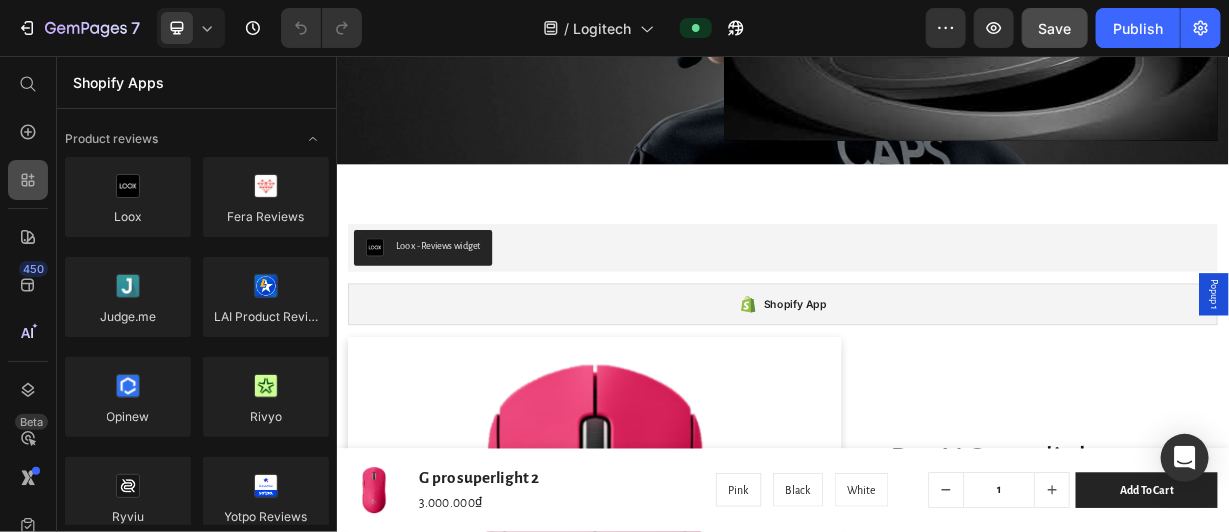 click 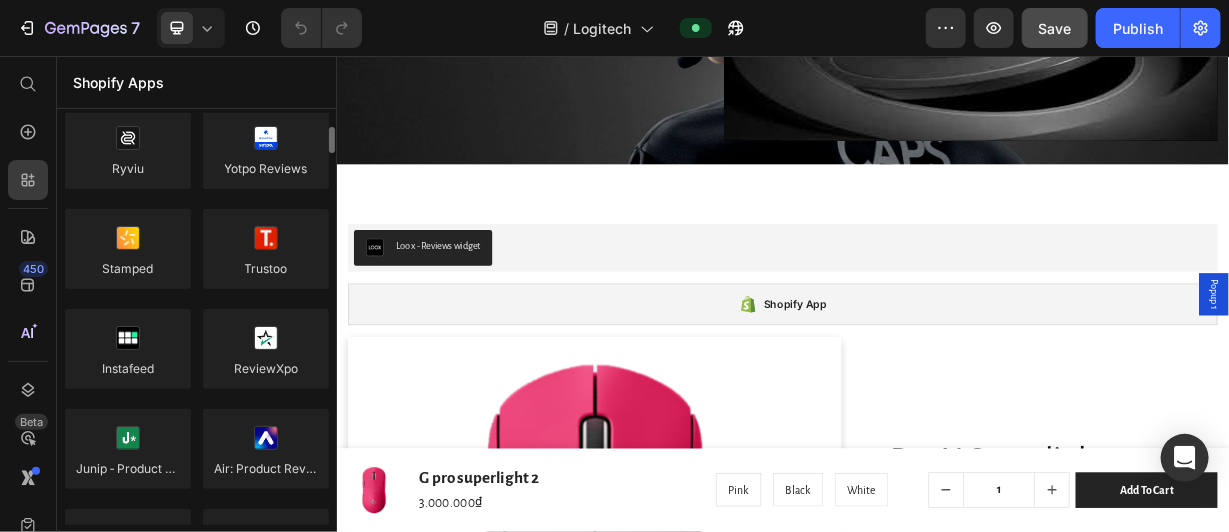 scroll, scrollTop: 317, scrollLeft: 0, axis: vertical 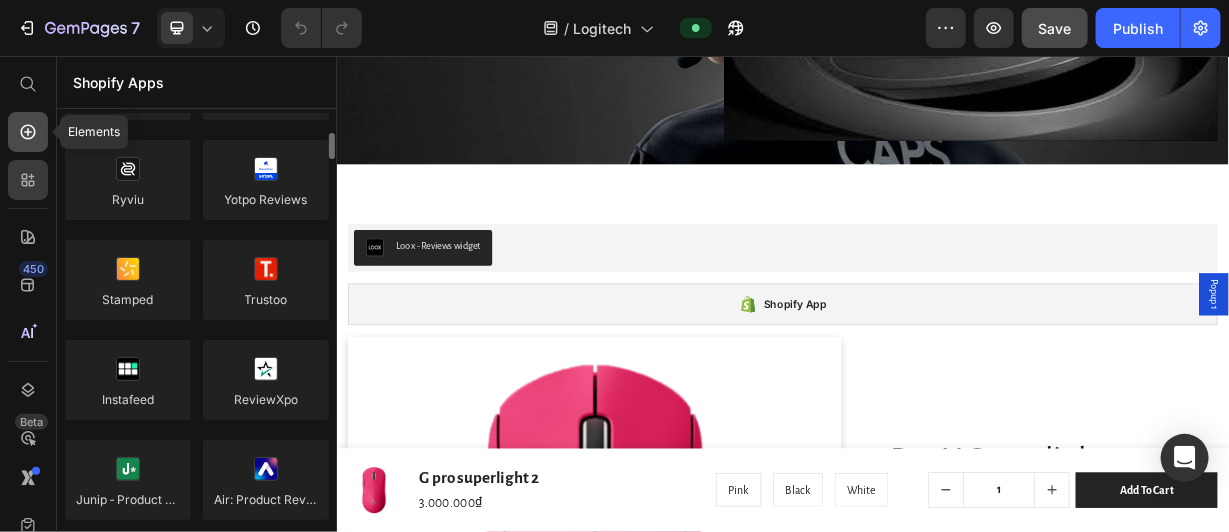 click 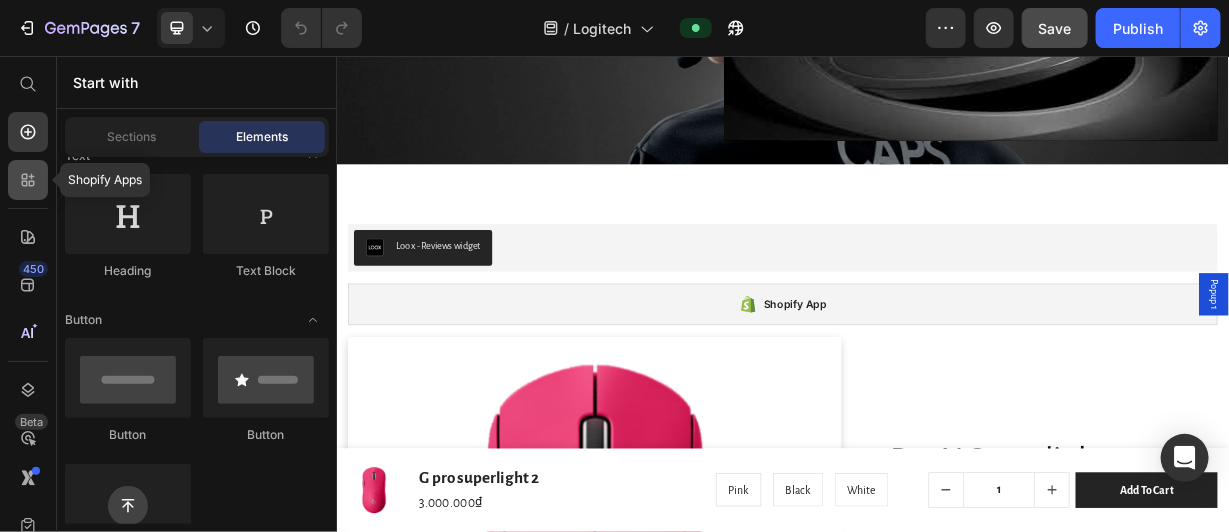 click 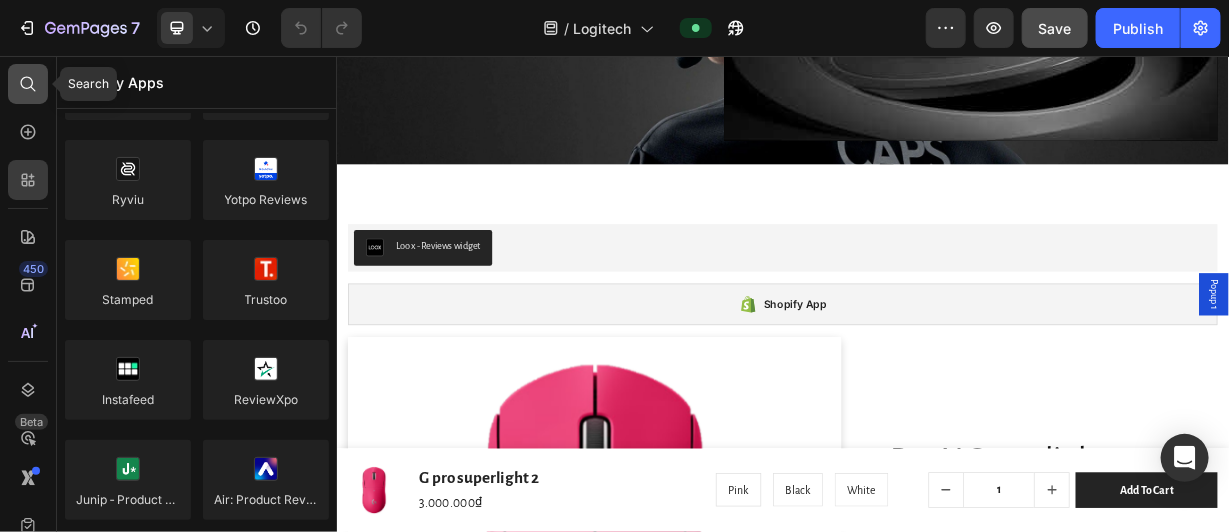 click 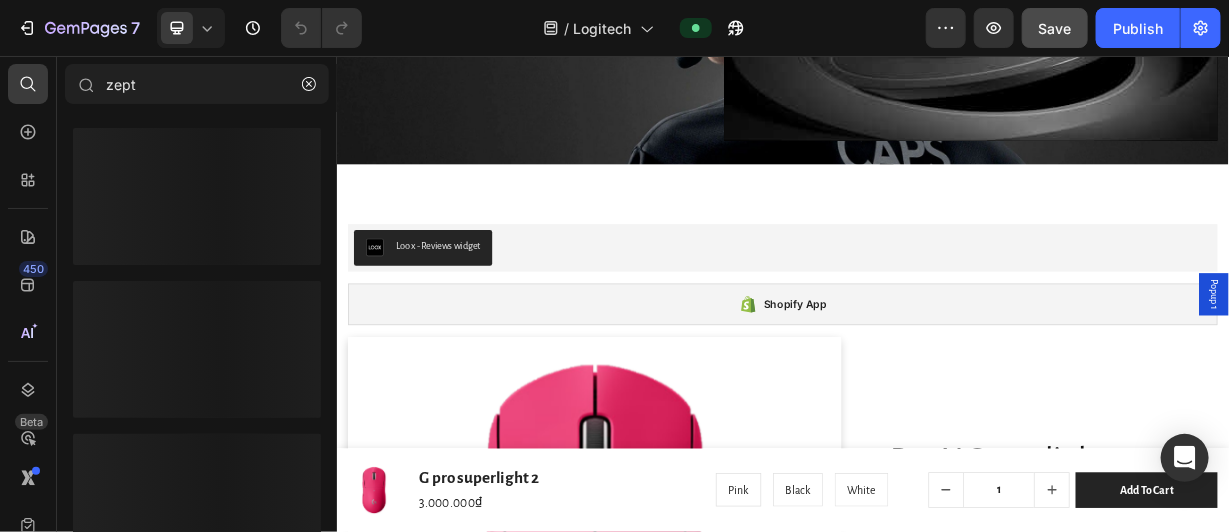 type on "zepto" 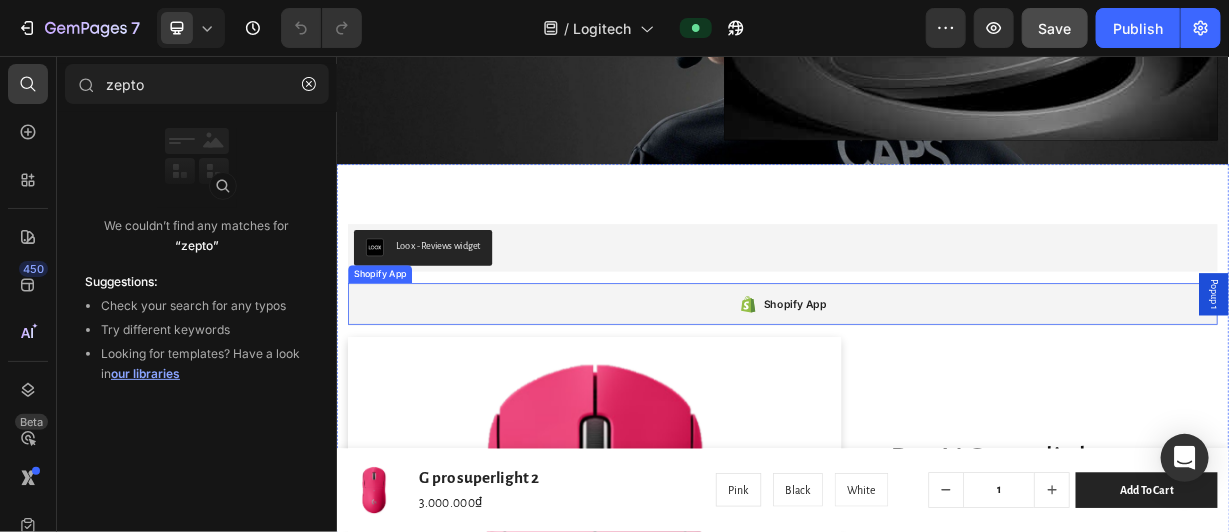 click on "Shopify App" at bounding box center (936, 389) 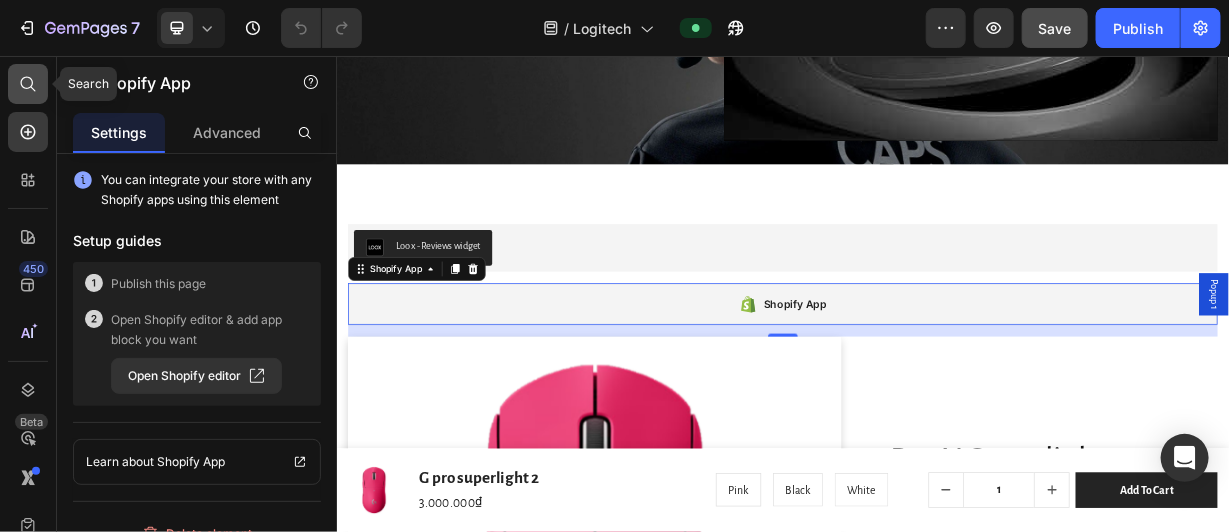 click 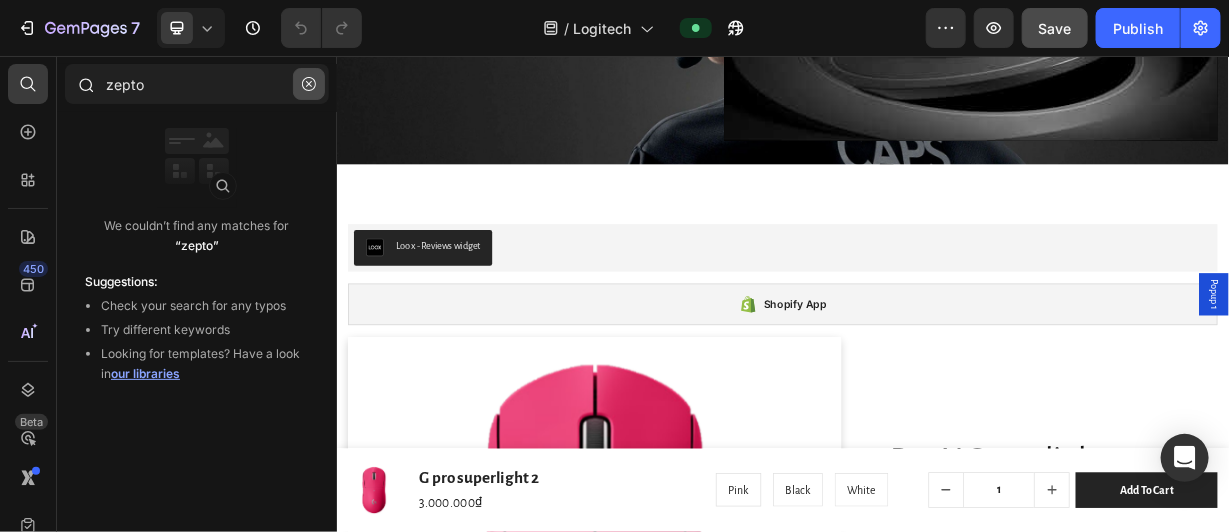 click 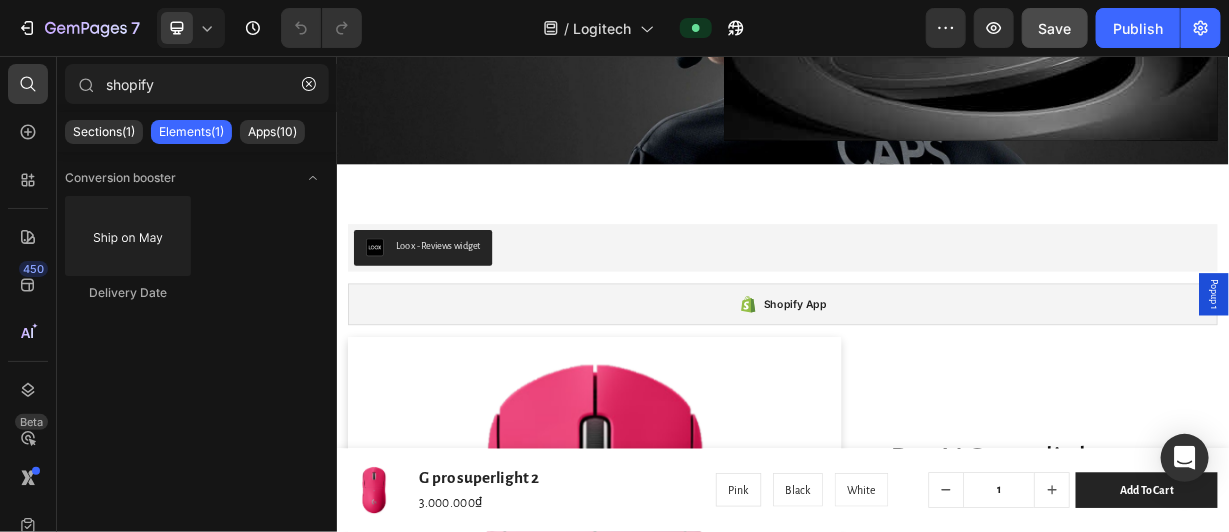 click on "Elements(1)" at bounding box center (191, 132) 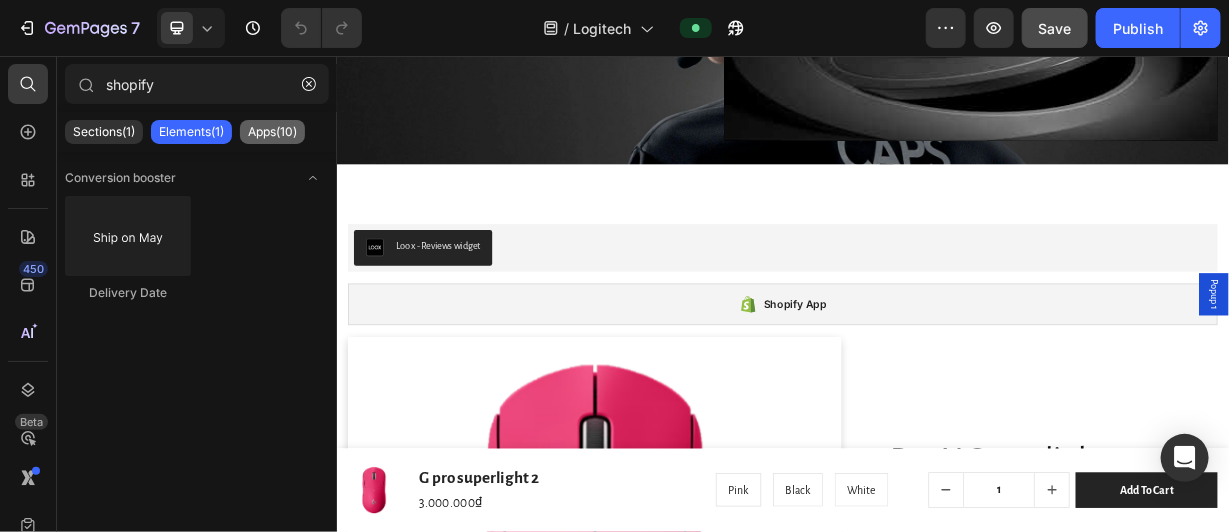 click on "Apps(10)" at bounding box center (272, 132) 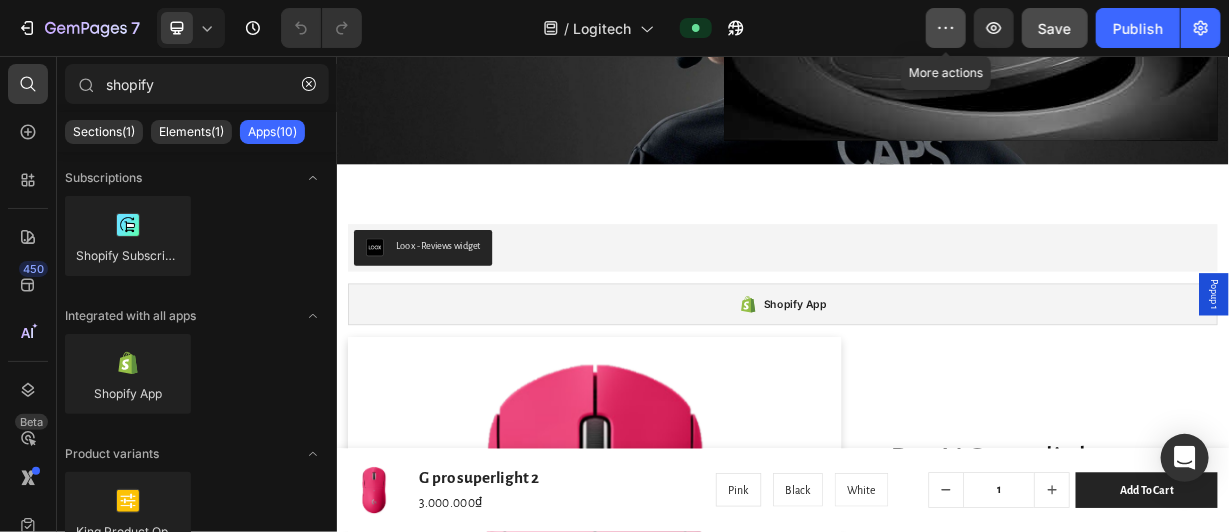click 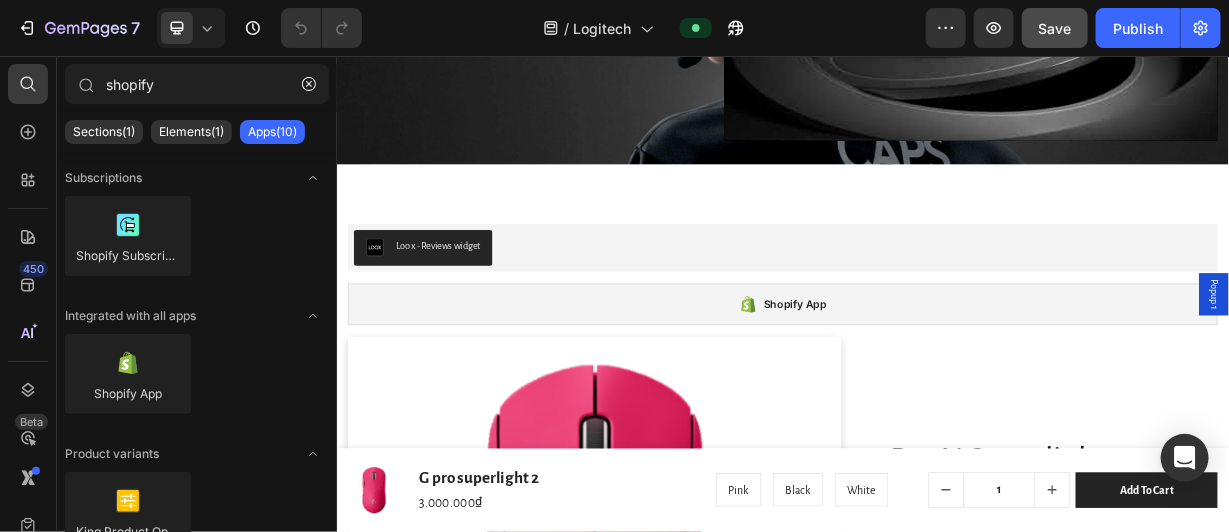 click on "/  Logitech" 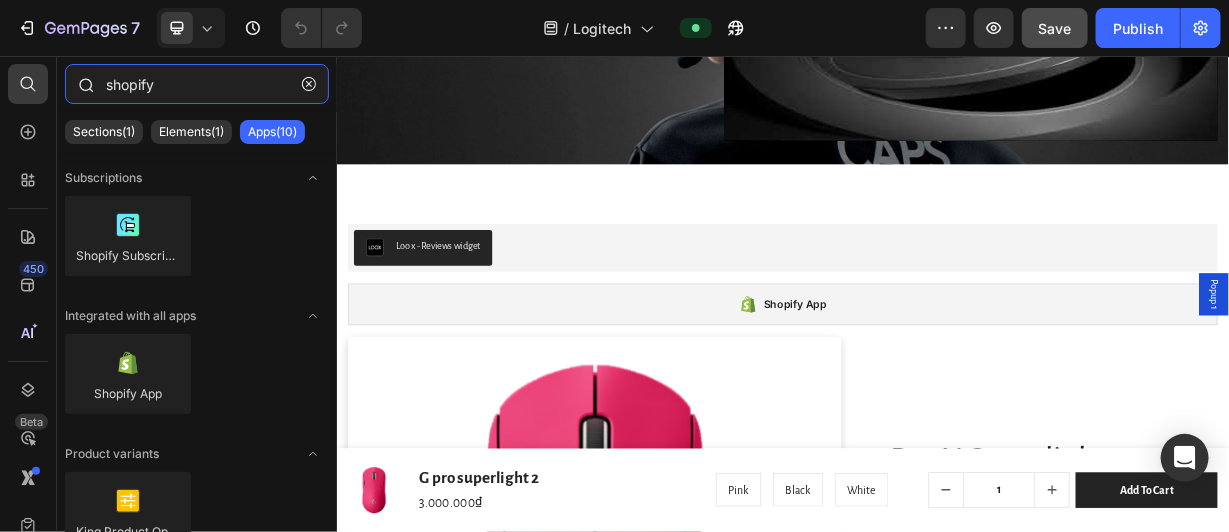 click on "shopify" at bounding box center [197, 84] 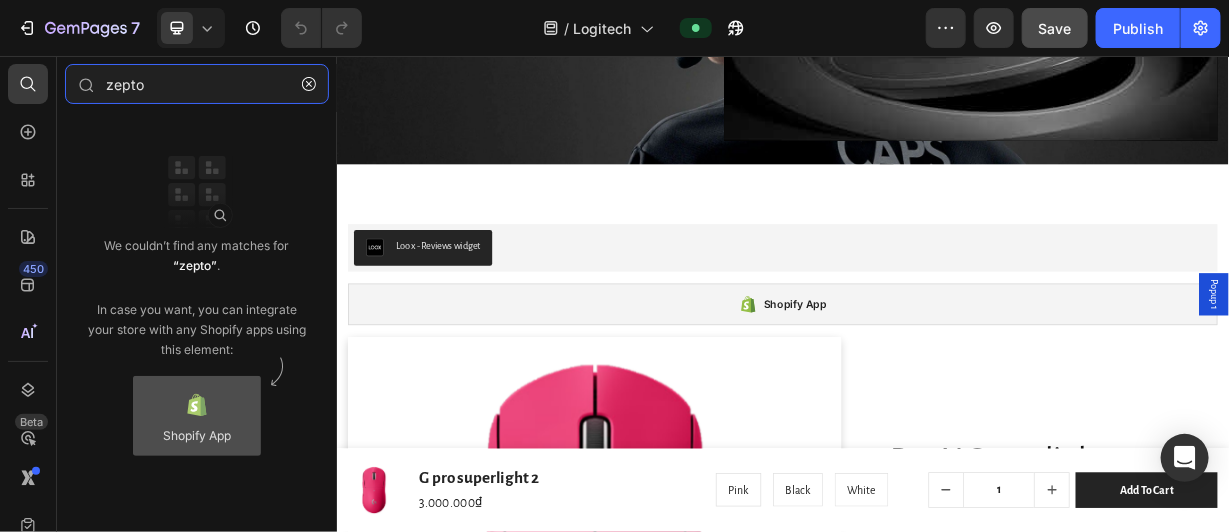 type on "zepto" 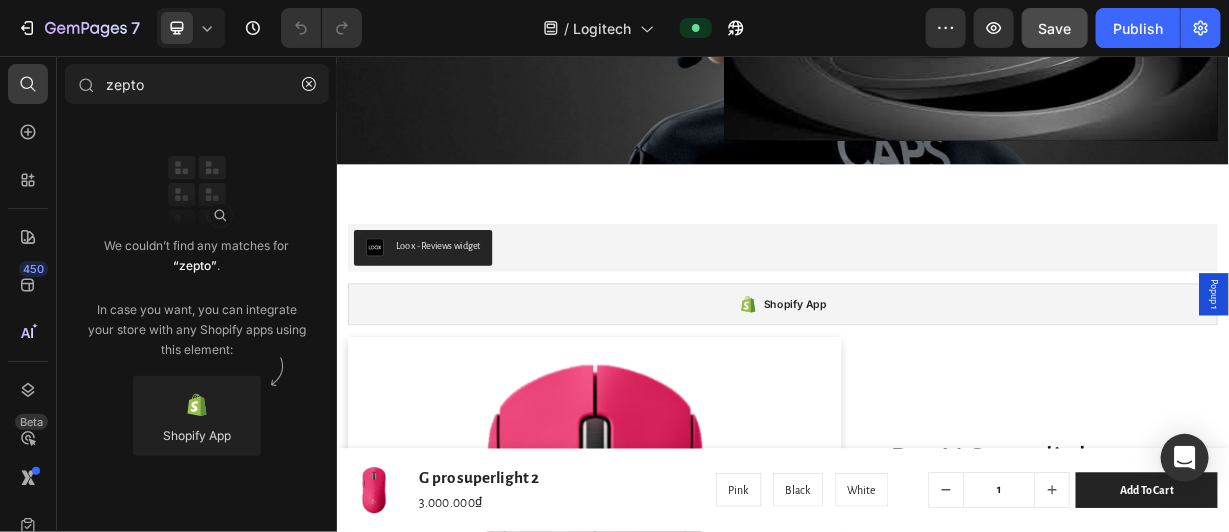 drag, startPoint x: 152, startPoint y: 404, endPoint x: 107, endPoint y: 423, distance: 48.8467 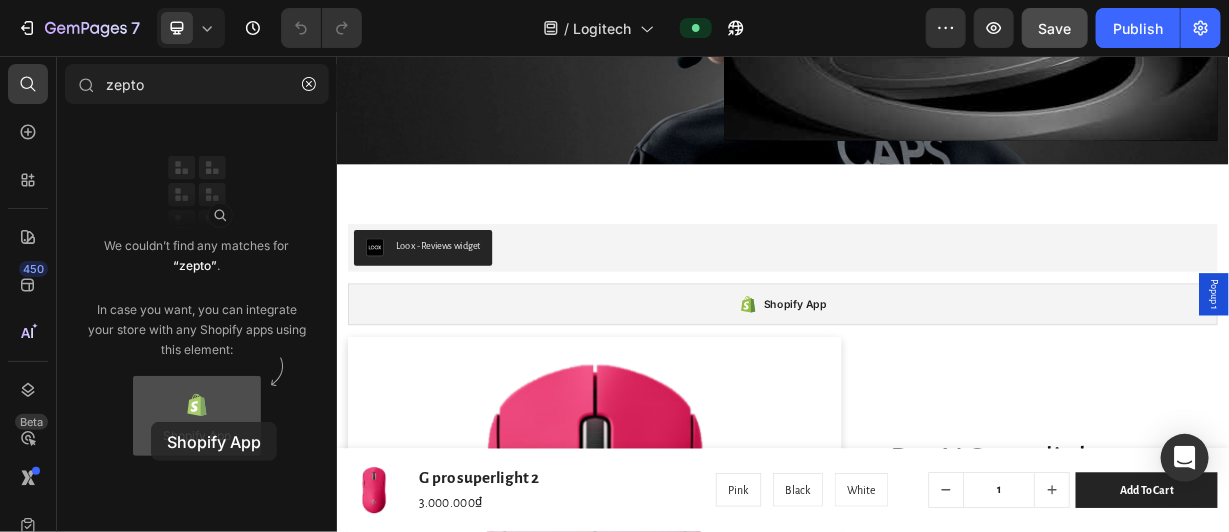 click at bounding box center [197, 416] 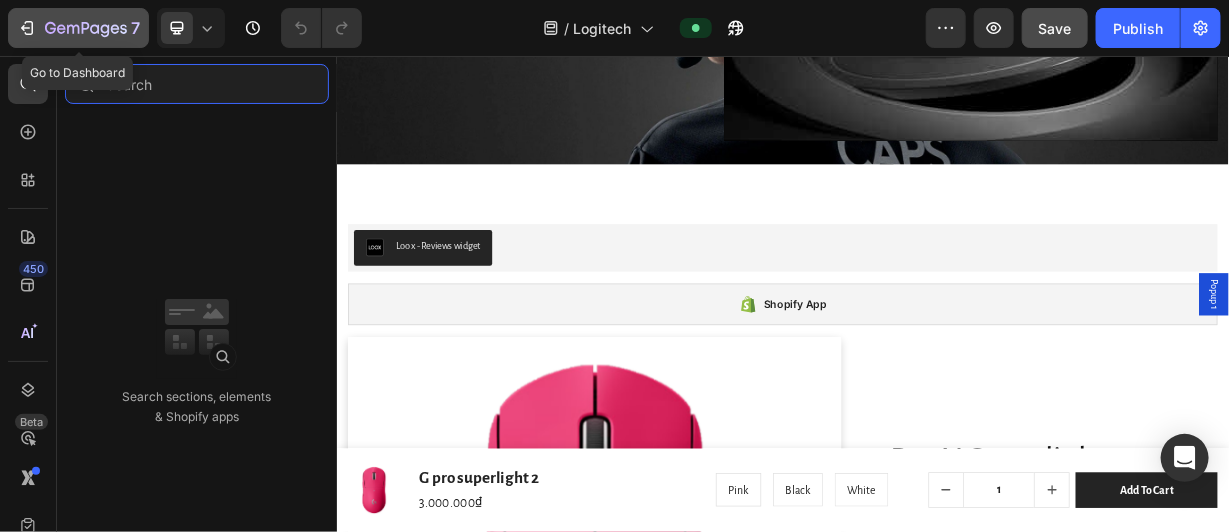 type 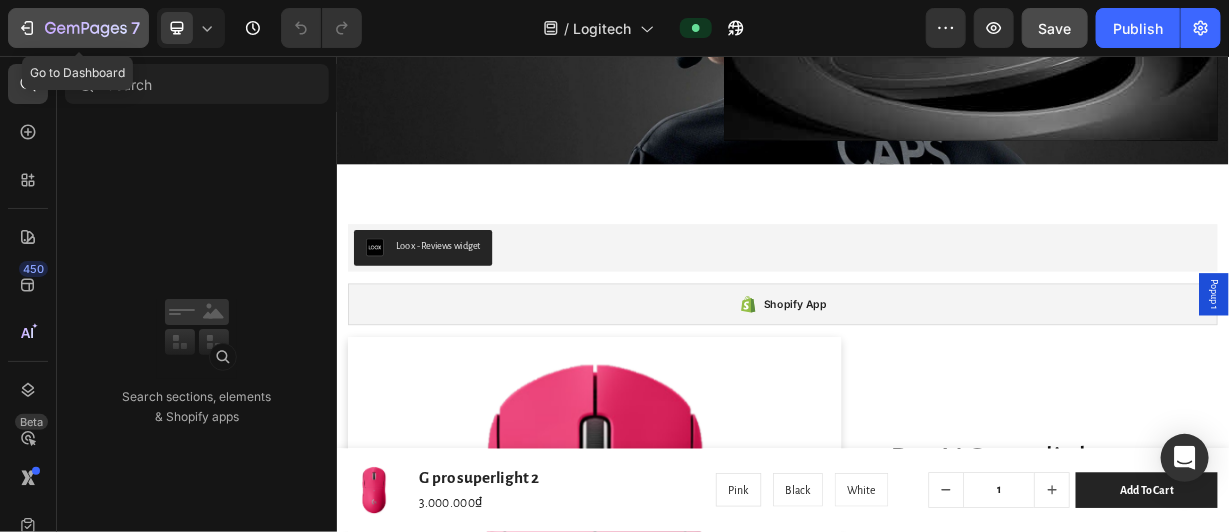 click 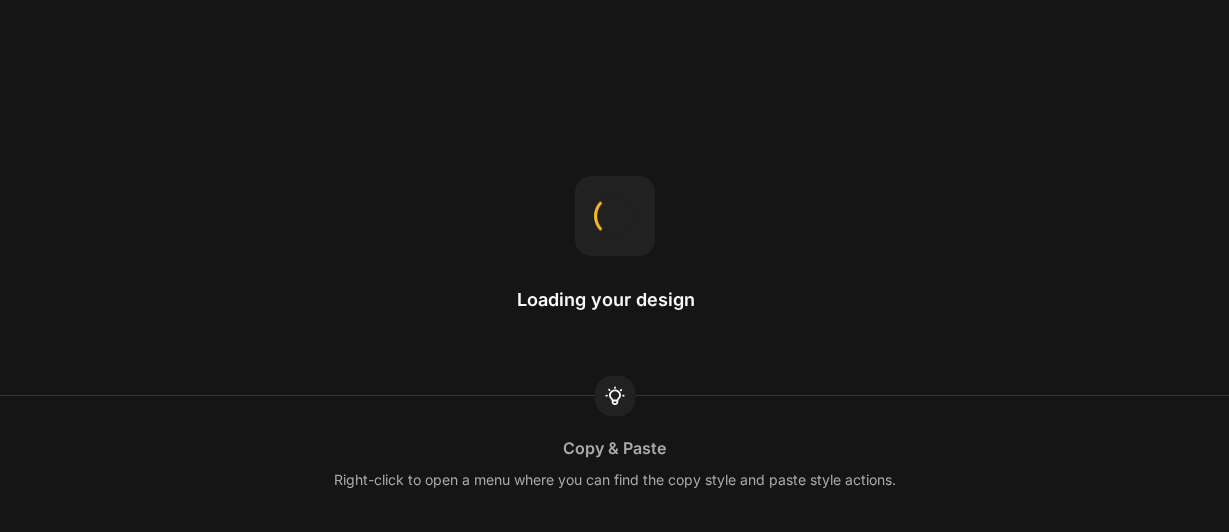 scroll, scrollTop: 0, scrollLeft: 0, axis: both 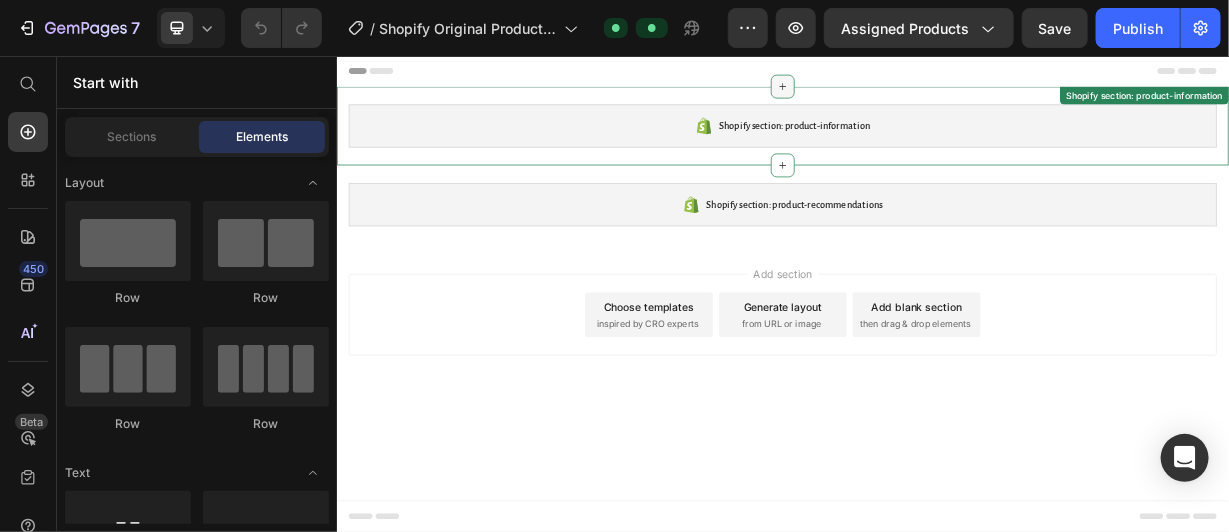 click at bounding box center [936, 96] 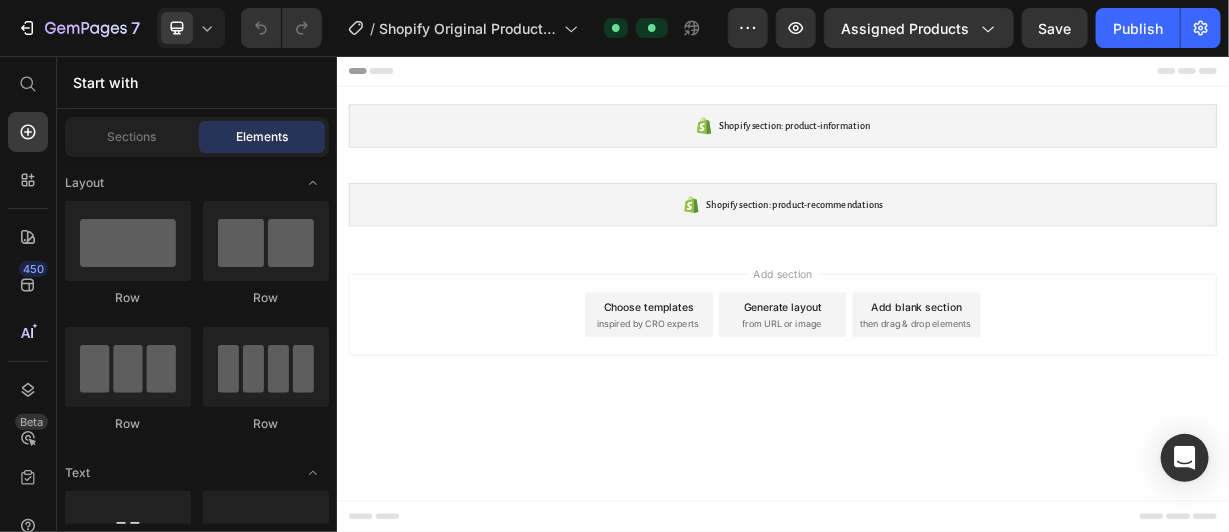 click at bounding box center [936, 75] 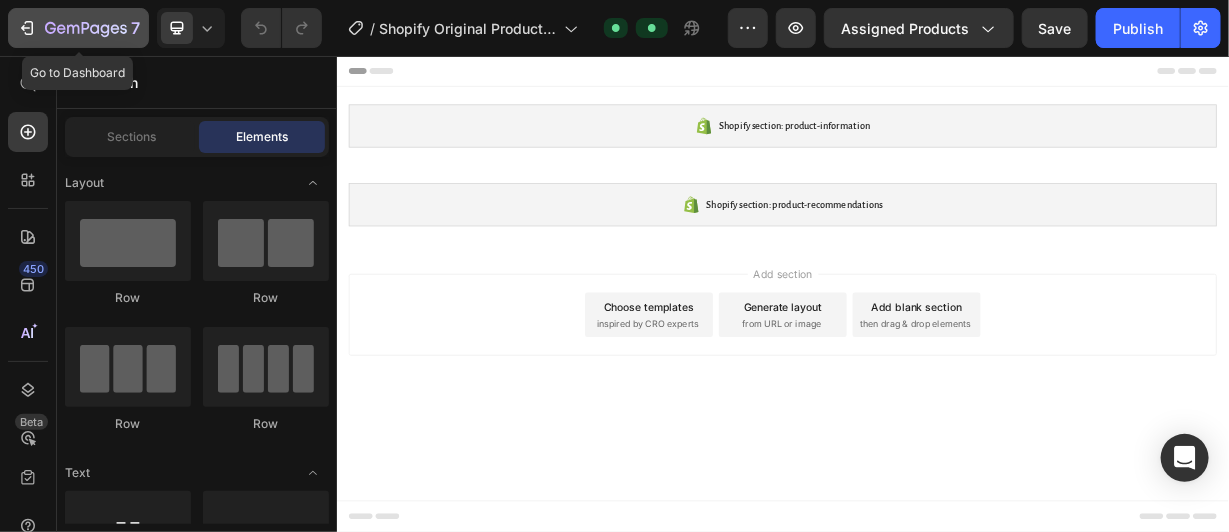 click on "7" at bounding box center (78, 28) 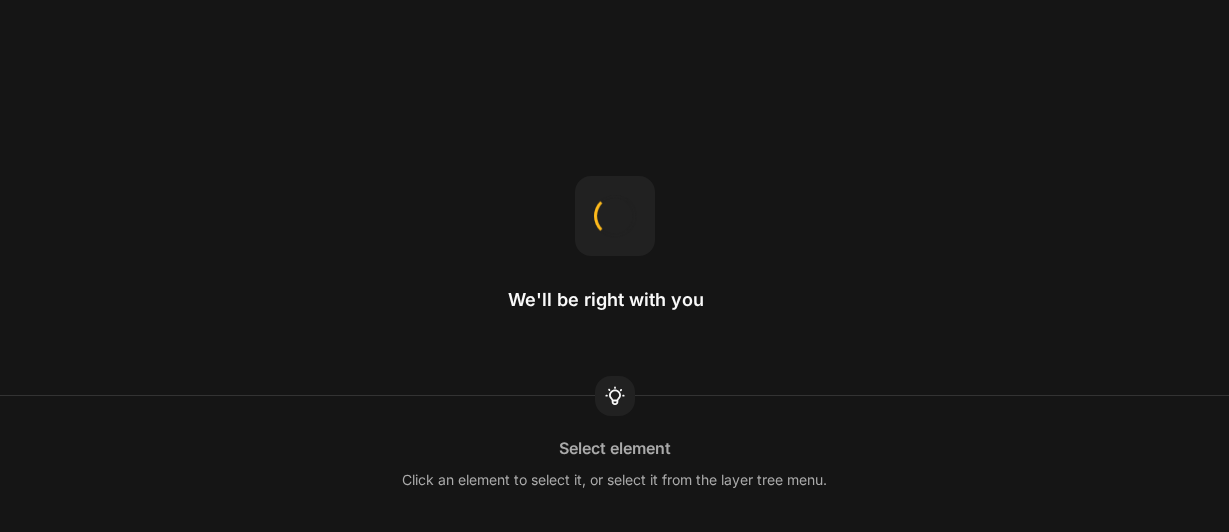scroll, scrollTop: 0, scrollLeft: 0, axis: both 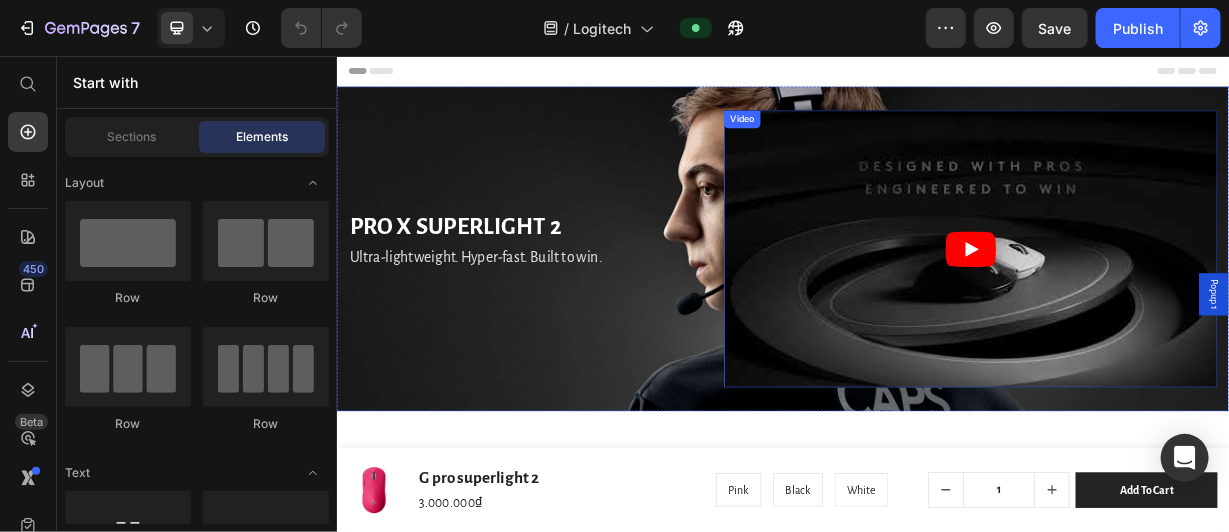 radio on "false" 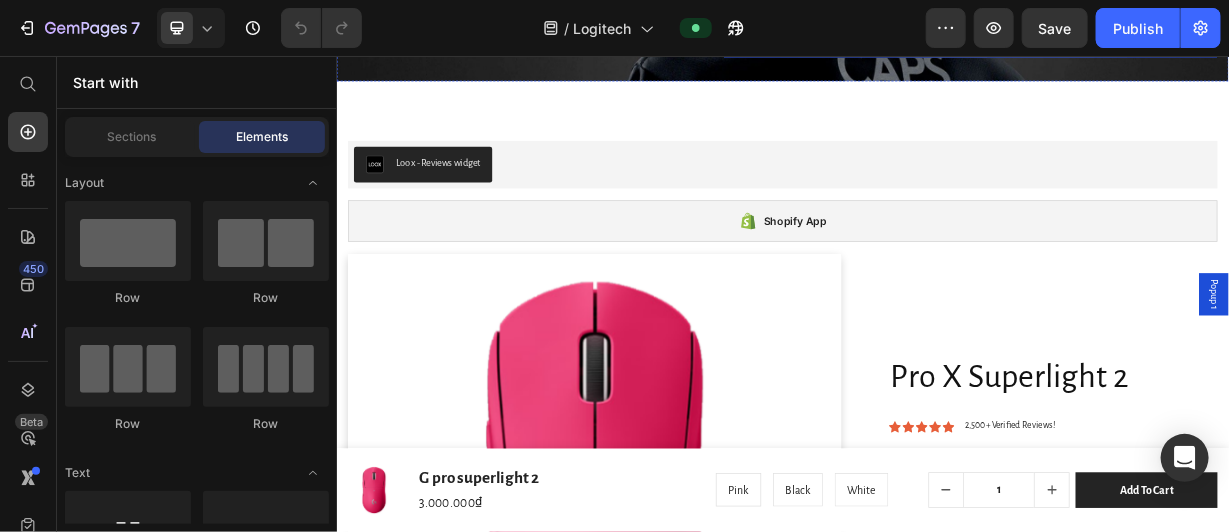 scroll, scrollTop: 444, scrollLeft: 0, axis: vertical 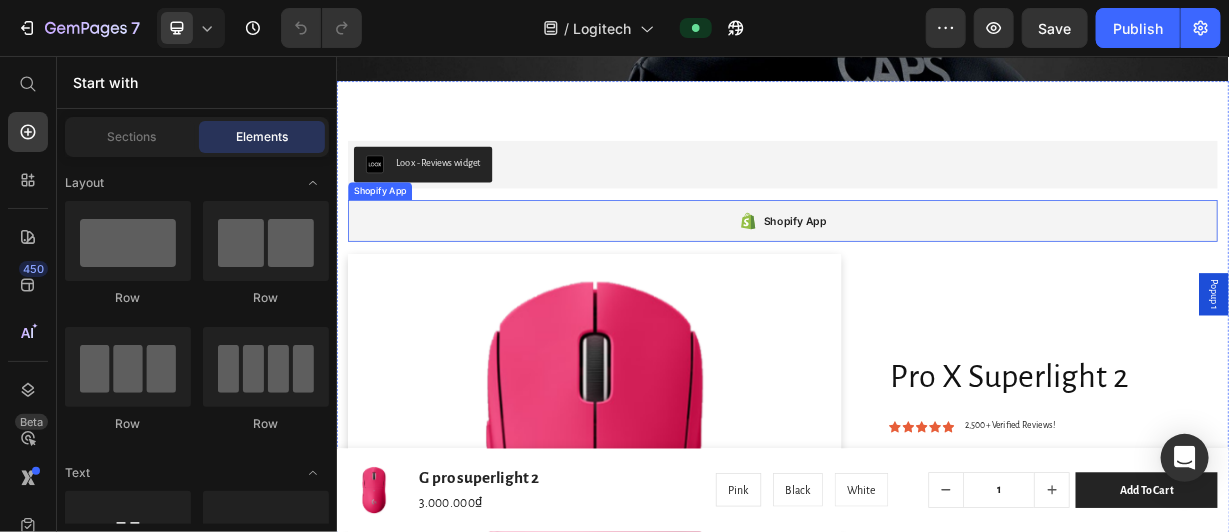 click on "Shopify App" at bounding box center [936, 277] 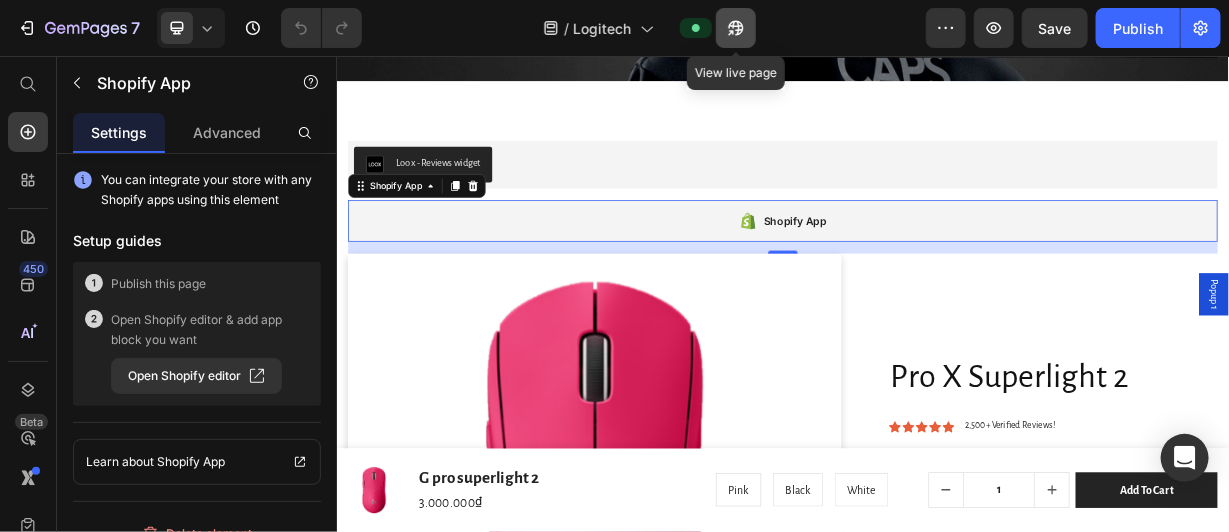 click 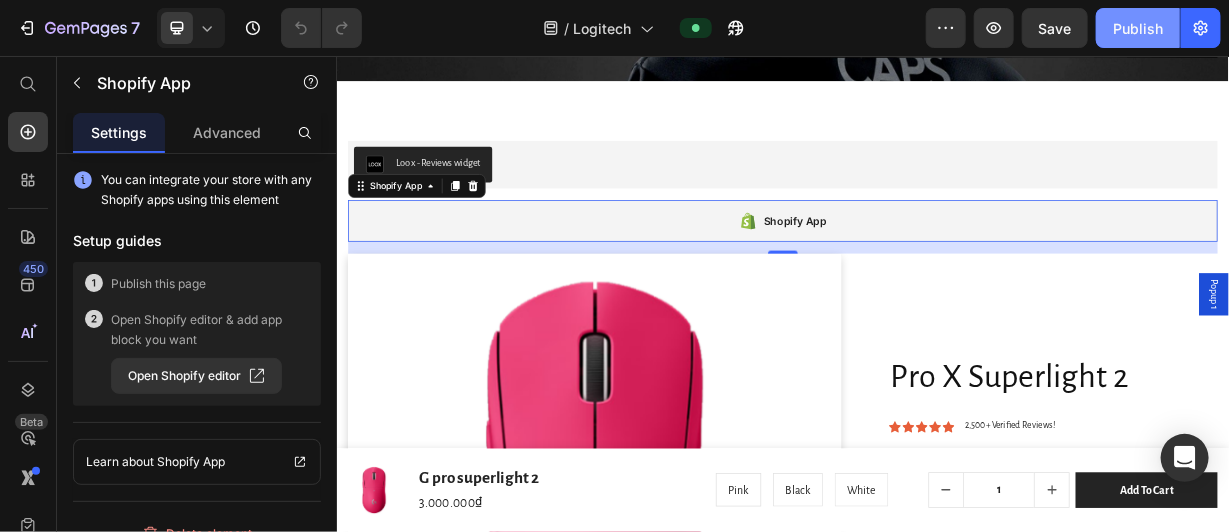 click on "Publish" at bounding box center [1138, 28] 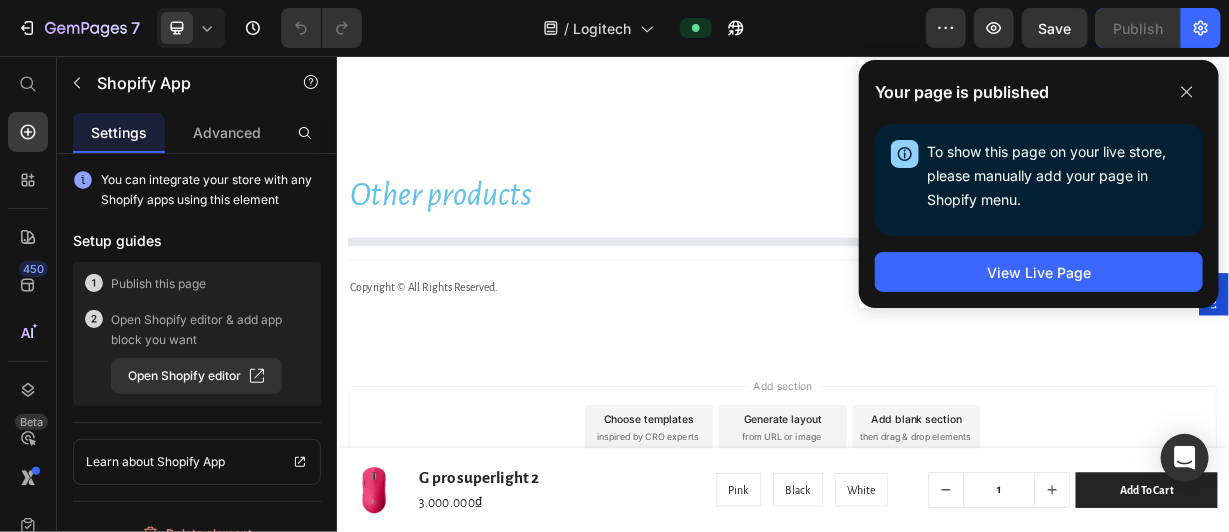 scroll, scrollTop: 4094, scrollLeft: 0, axis: vertical 